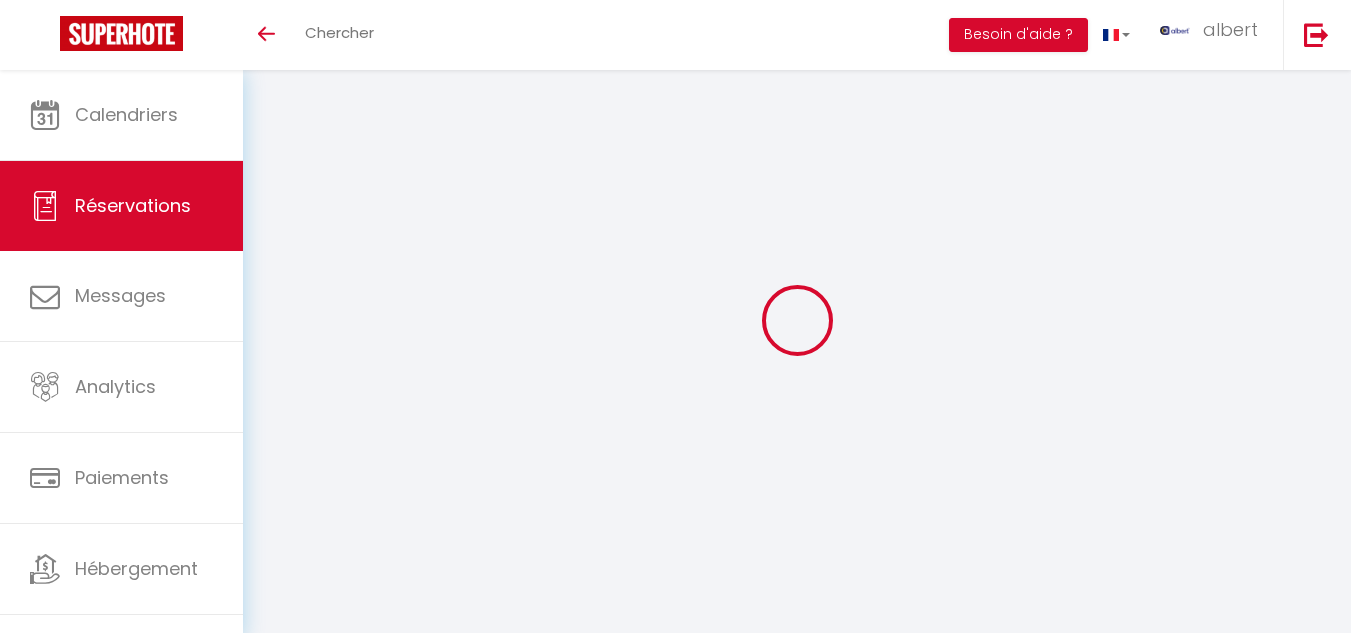 select on "not_cancelled" 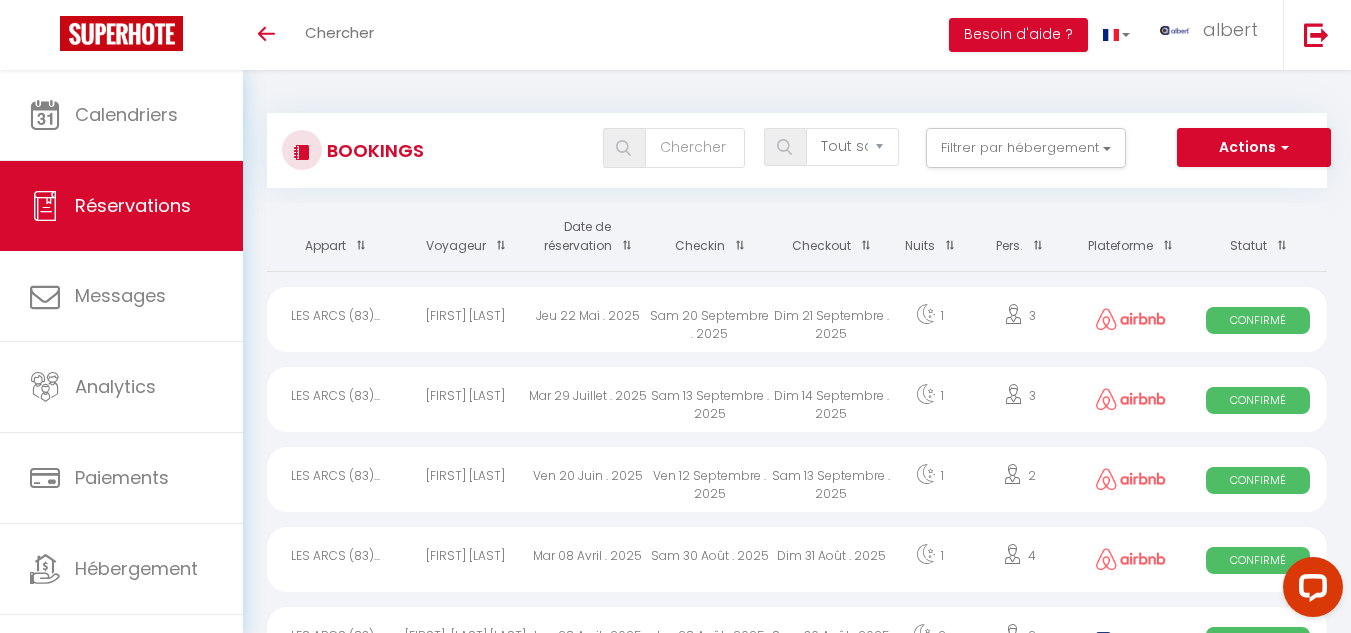 scroll, scrollTop: 0, scrollLeft: 0, axis: both 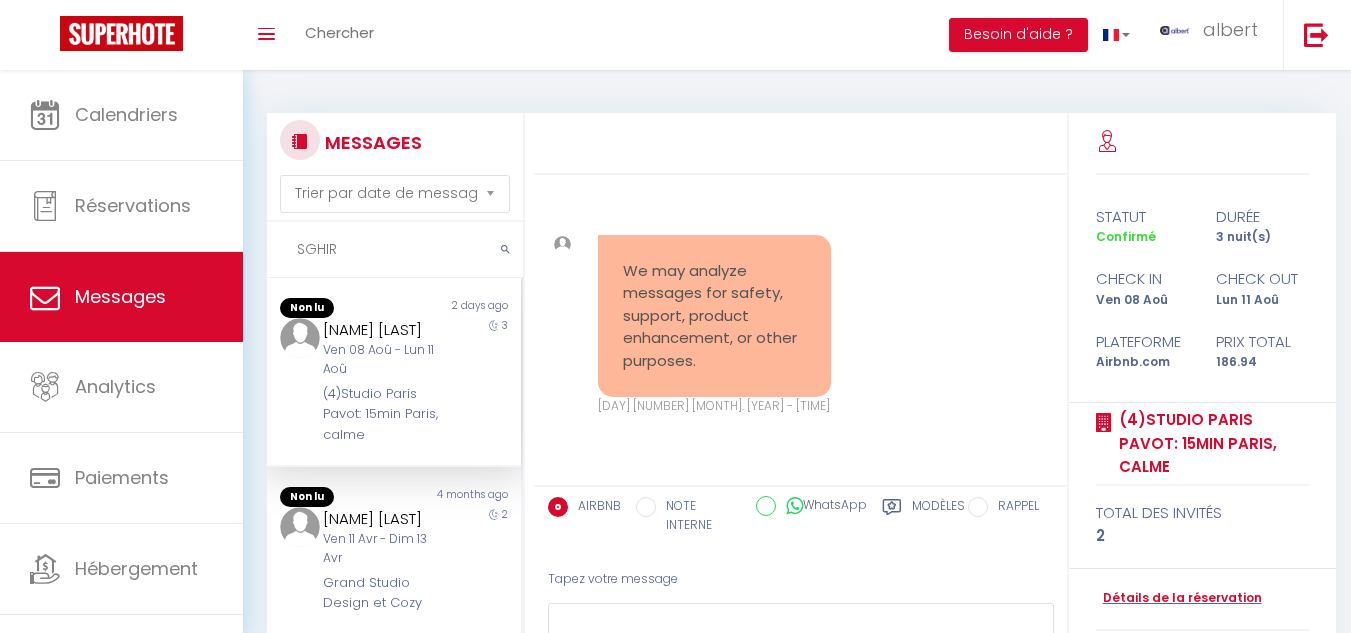 select on "message" 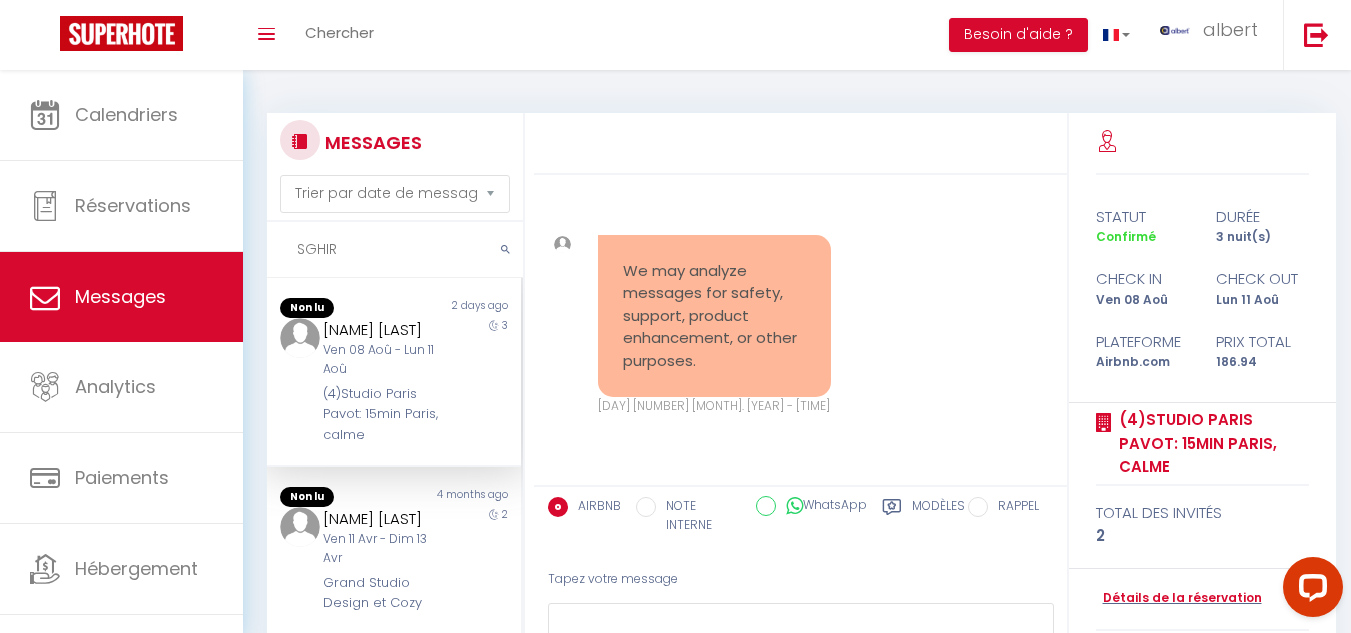 scroll, scrollTop: 0, scrollLeft: 0, axis: both 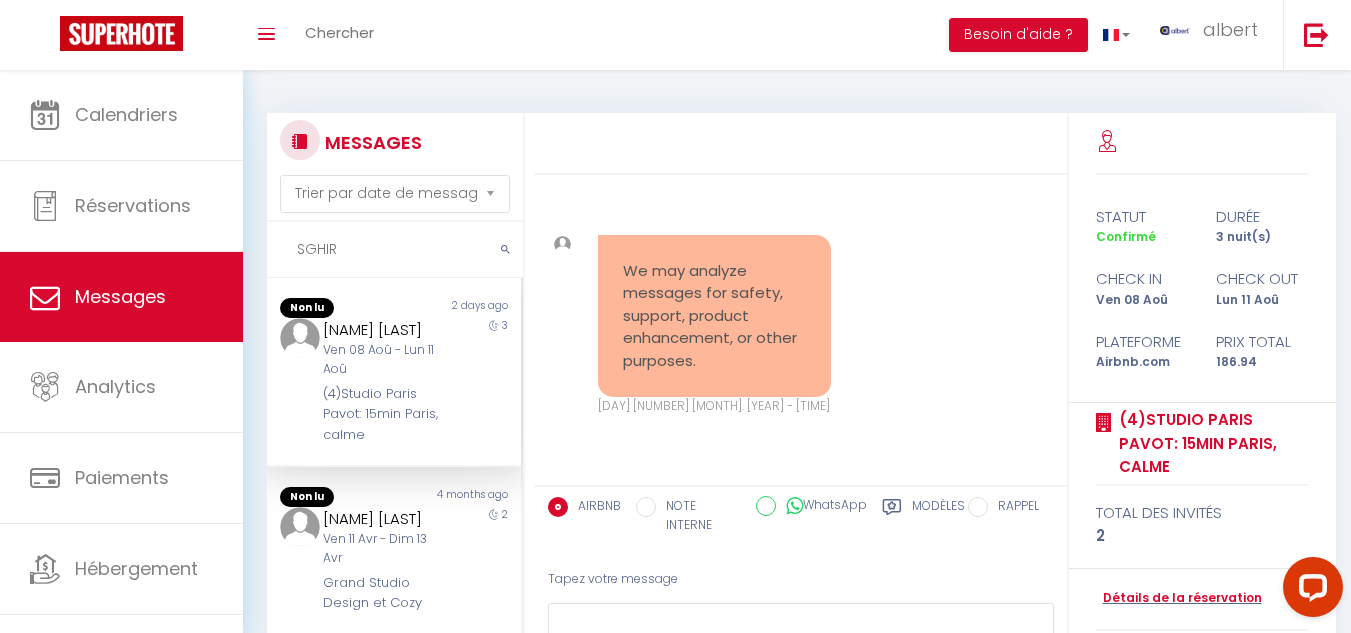 drag, startPoint x: 0, startPoint y: 0, endPoint x: 658, endPoint y: 120, distance: 668.8527 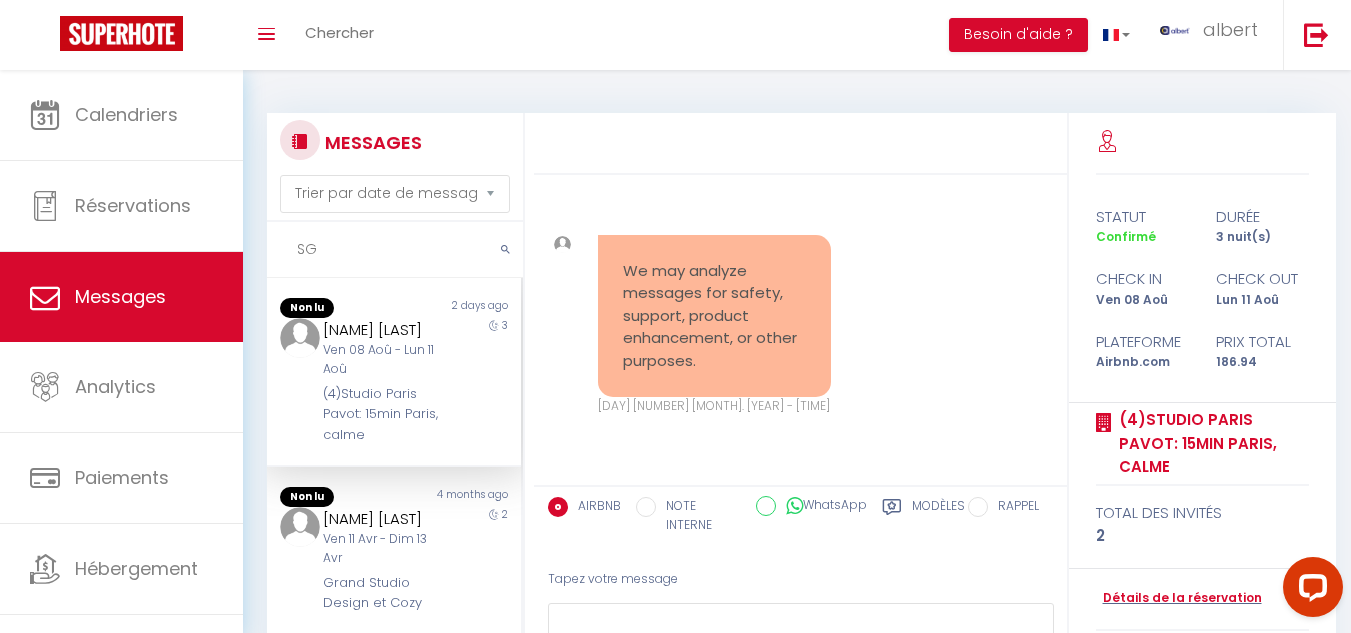 type on "S" 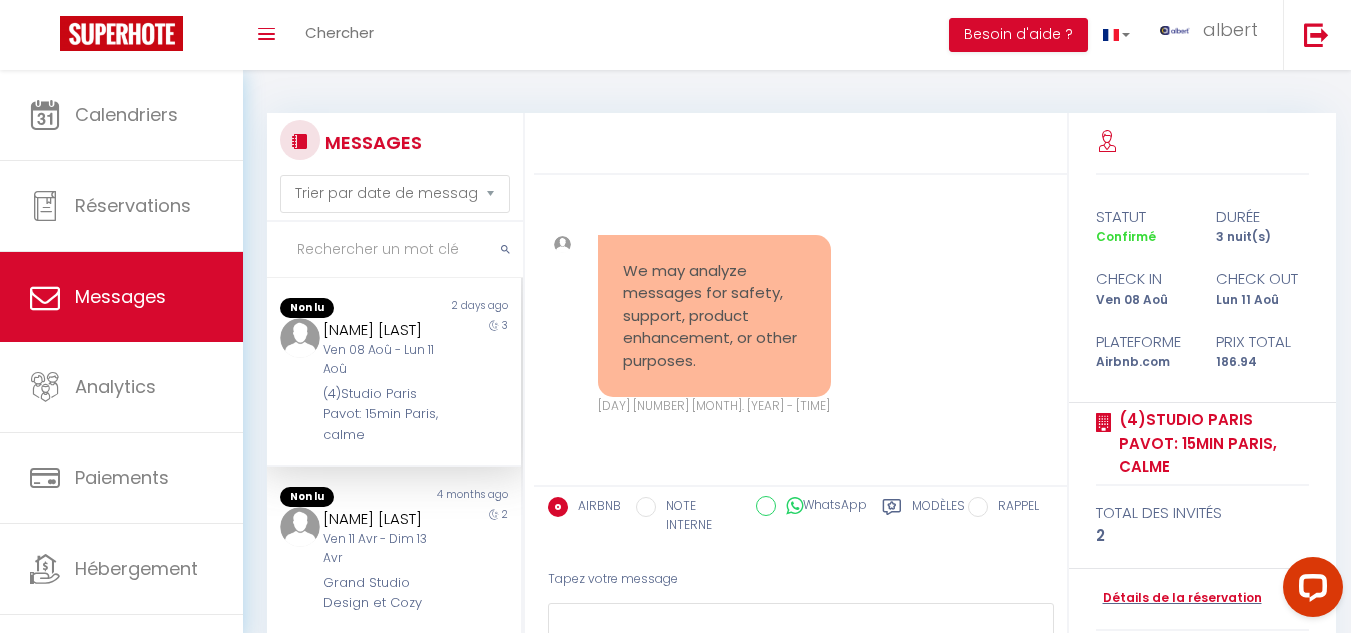 paste on "DESTHIEUX" 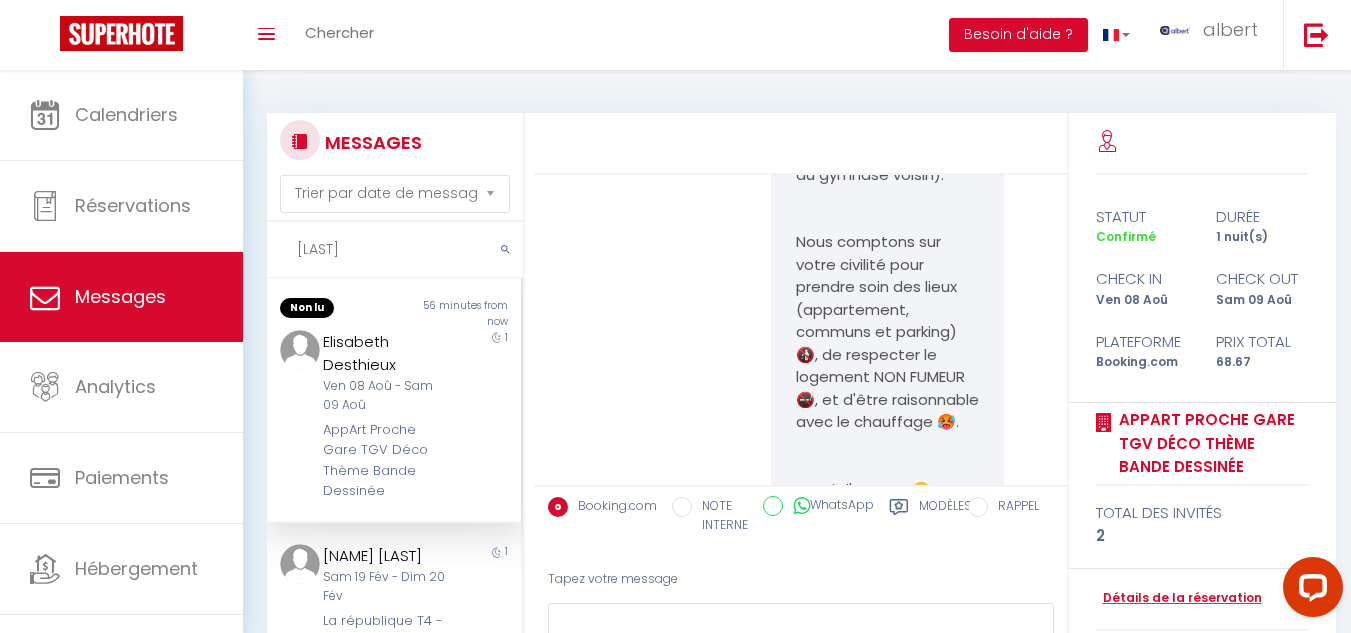 scroll, scrollTop: 7007, scrollLeft: 0, axis: vertical 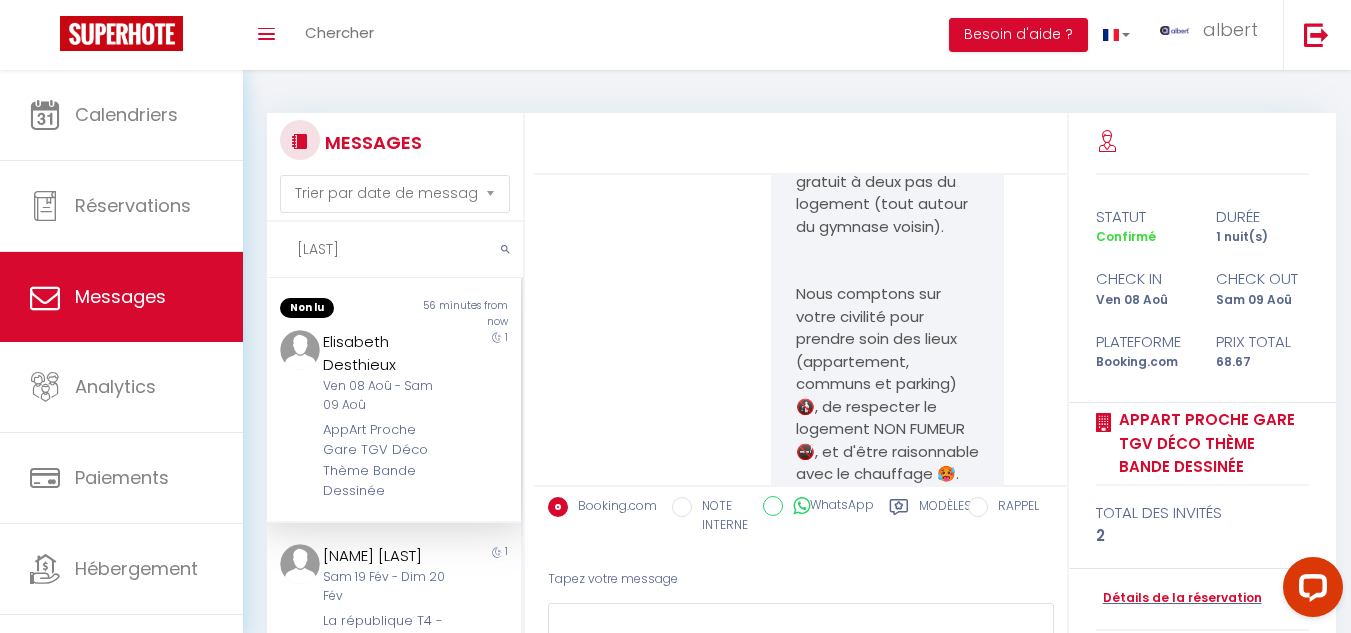 type on "DESTHIEUX" 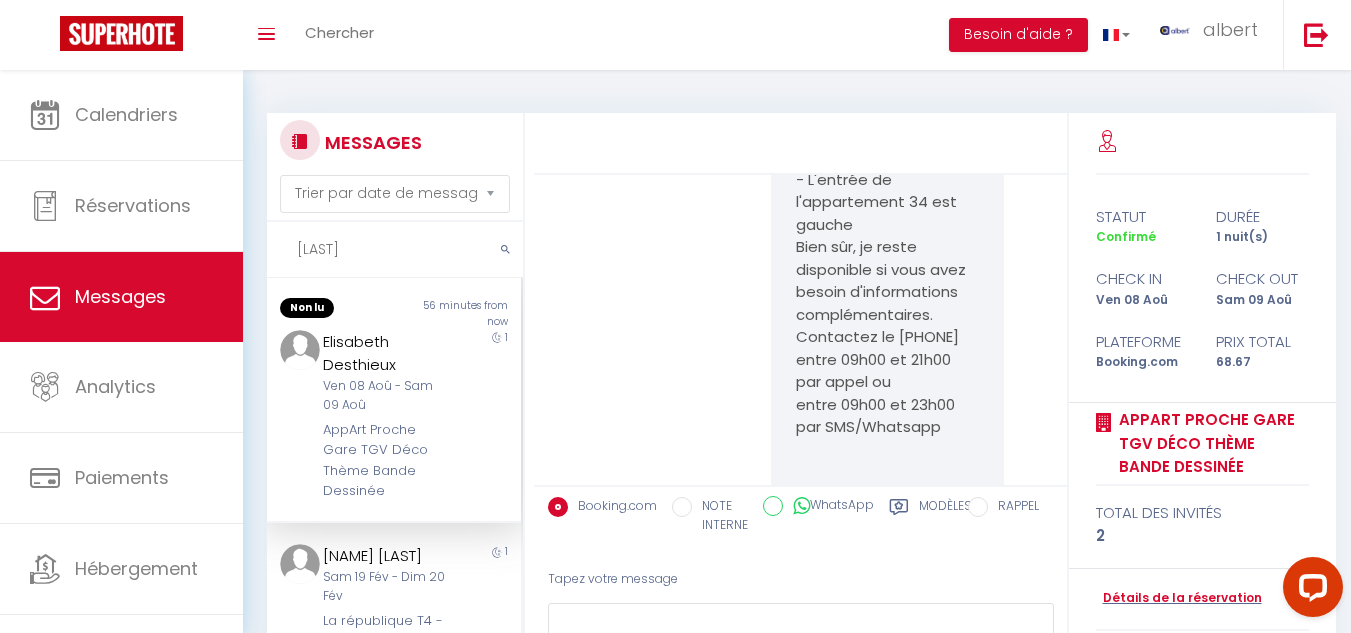 scroll, scrollTop: 8107, scrollLeft: 0, axis: vertical 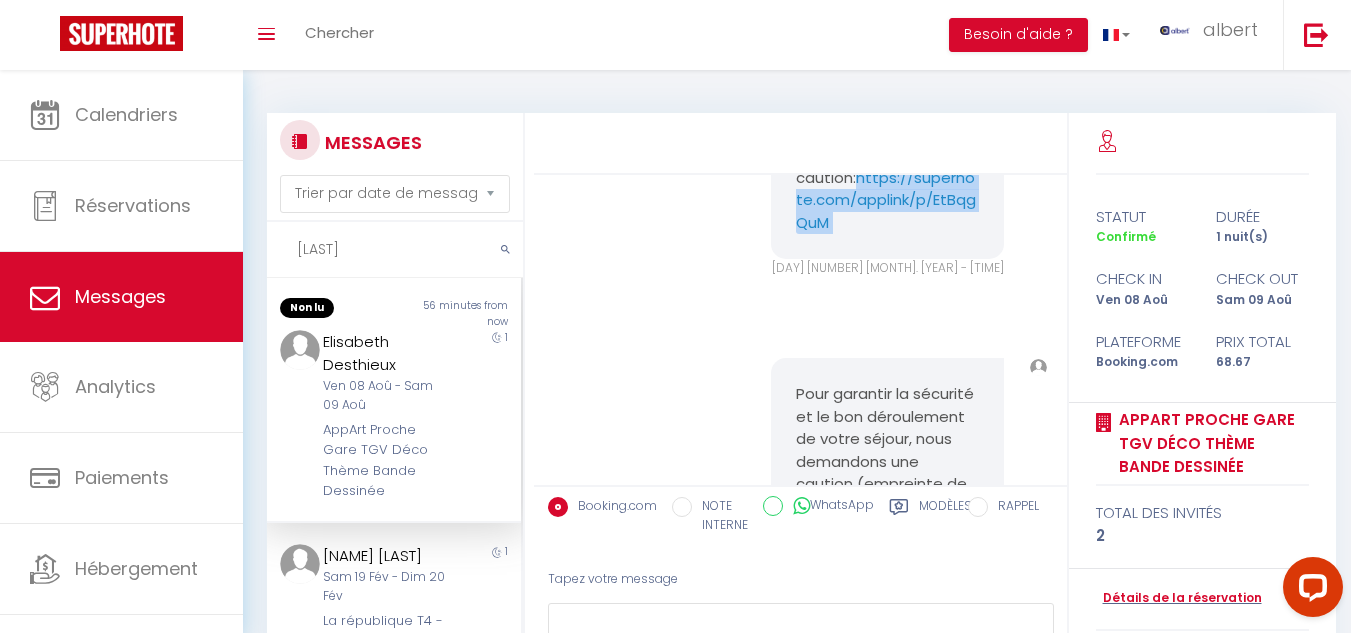 drag, startPoint x: 785, startPoint y: 376, endPoint x: 969, endPoint y: 397, distance: 185.19449 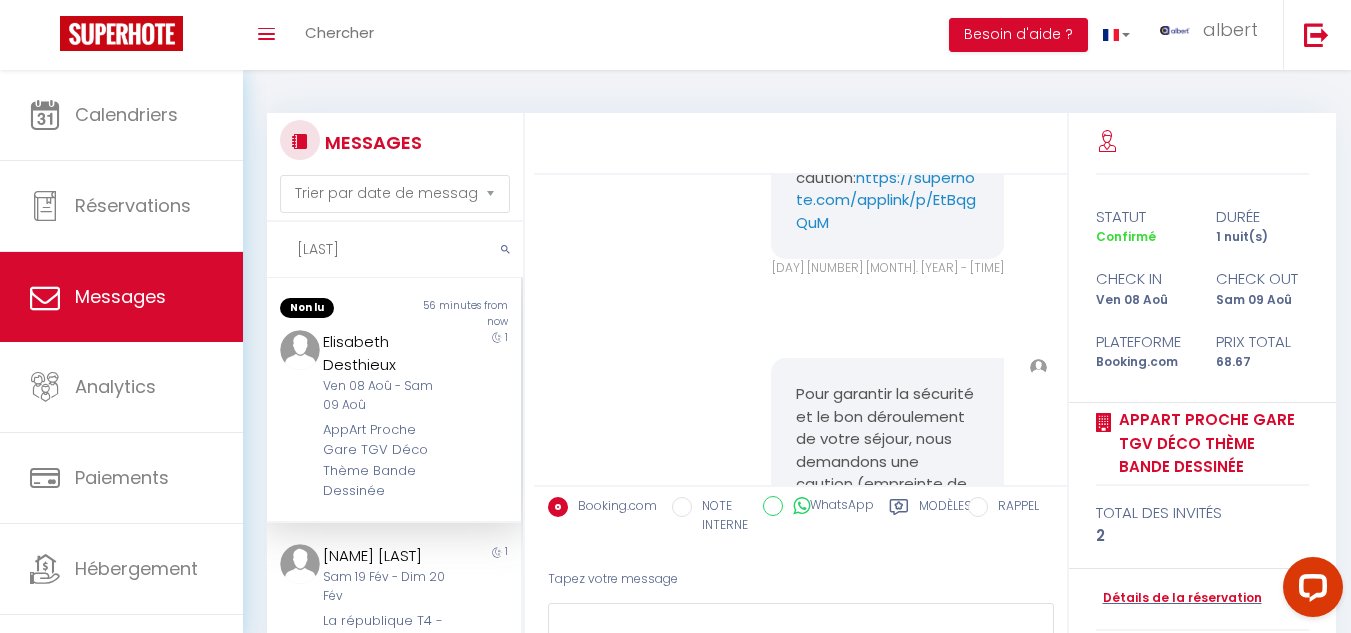 click on "Pour recevoir les codes d'accès de l'App'Art à Angoulême
Cliquez sur le lien sécurisé pour déposer la caution:
https://superhote.com/applink/p/EtBqgQuM     Jeu 07 Aoû. 2025 - 12:14:56     Note Sms     Pour recevoir les codes d'accès de l'App'Art à Angoulême
Cliquez sur le lien sécurisé pour déposer la caution:
https://superhote.com/applink/p/EtBqgQuM     Jeu 07 Aoû. 2025 - 12:14:56" at bounding box center [800, 142] 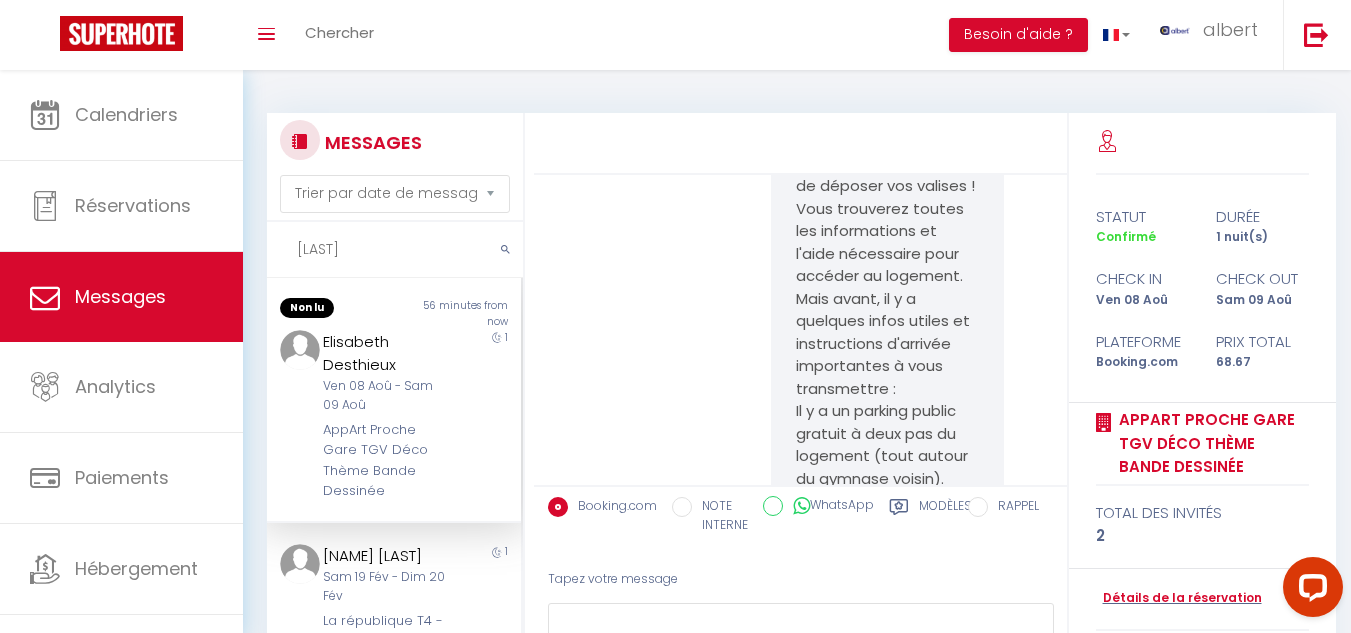 scroll, scrollTop: 6707, scrollLeft: 0, axis: vertical 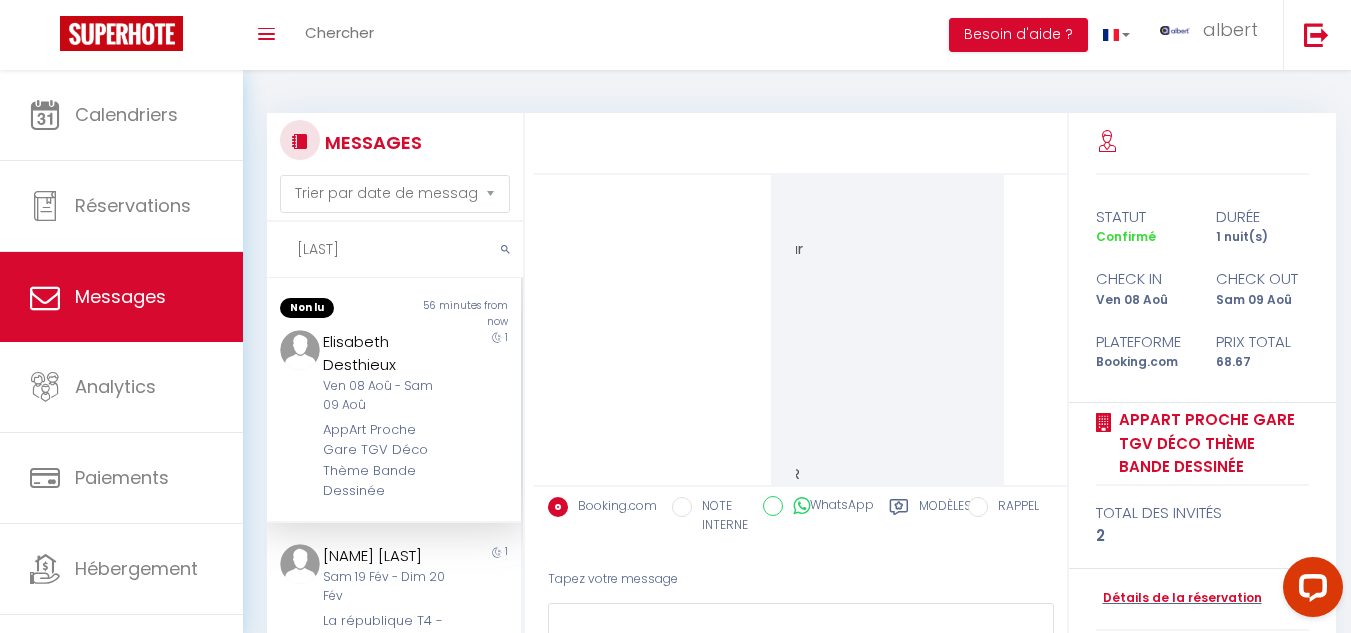 drag, startPoint x: 790, startPoint y: 304, endPoint x: 558, endPoint y: 371, distance: 241.48085 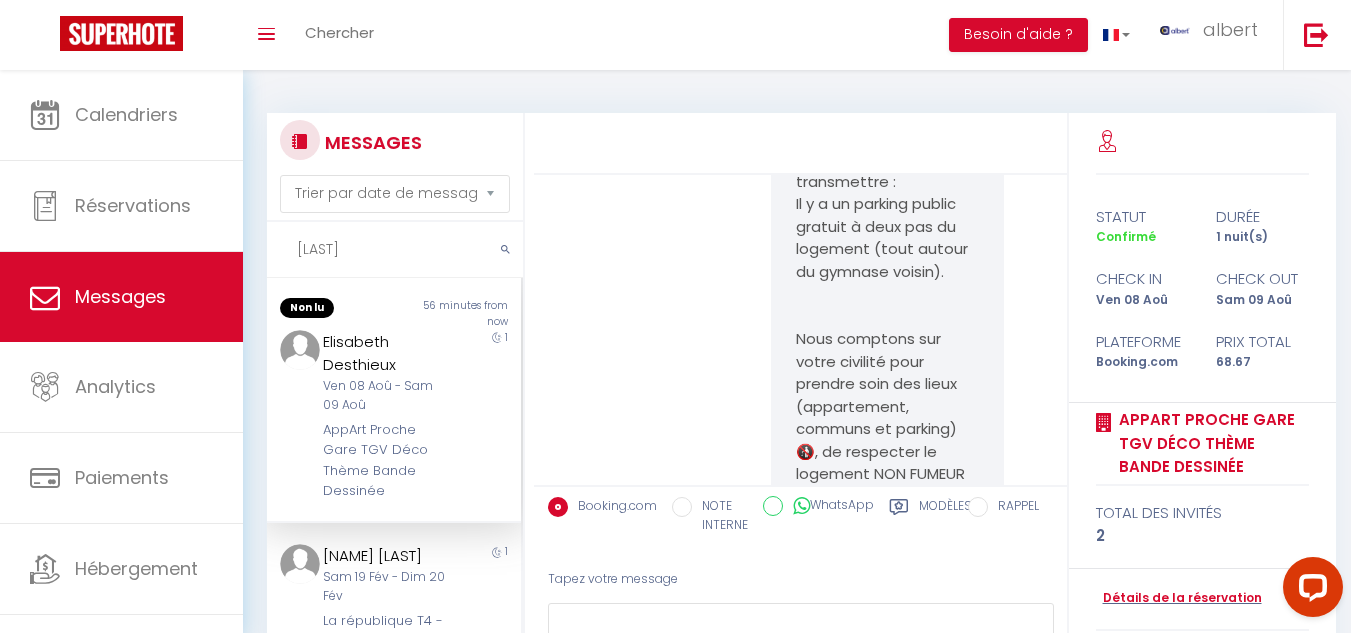 click on "⏬🔽  Code d'accès  🔽⏬ C'est le grand jour ! Nous avons prévu le nécessaire pour que vous vous sentiez bien dans notre logement, plus que quelques heures avant de déposer vos valises !  Vous trouverez toutes les informations et l'aide nécessaire pour accéder au logement. Mais avant, il y a quelques infos utiles et instructions d'arrivée importantes à vous transmettre : Il y a un parking public gratuit à deux pas du logement (tout autour du gymnase voisin).
Nous comptons sur votre civilité pour prendre soin des lieux (appartement, communs et parking) 🚯, de respecter le logement NON FUMEUR 🚭, et d'être raisonnable avec le chauffage 🥵.
Merci d'avance 🙂  DECOUVRIR LES INFORMATIONS D'ACCES ICI :  - Entrée B de la résidence Georges Sand - Digicode : B9632 - Prendre la boîte à clé aimantée sous la boîte aux lettres n°14 - Ouvrir la seconde porte d'entrée avec la clé  - Monter au 3eme étage APPARTEMENT 34 - Prendre à droite en sortant de l'ascenseur" at bounding box center (800, 729) 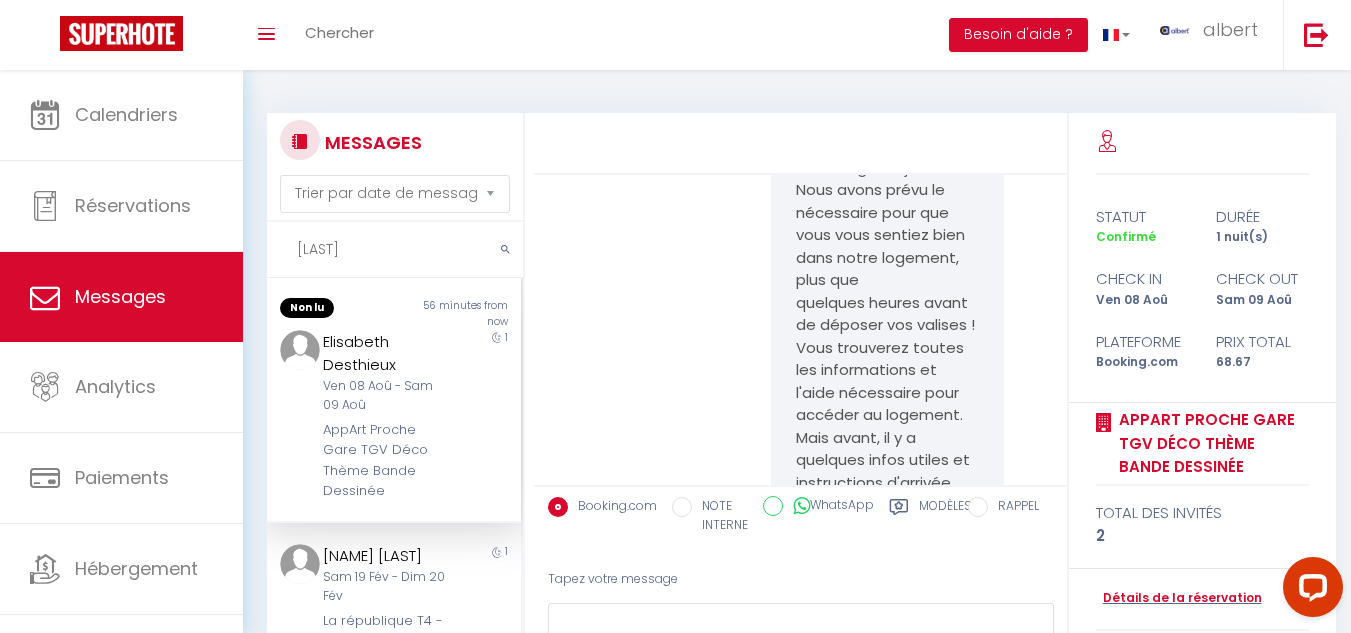 scroll, scrollTop: 6662, scrollLeft: 0, axis: vertical 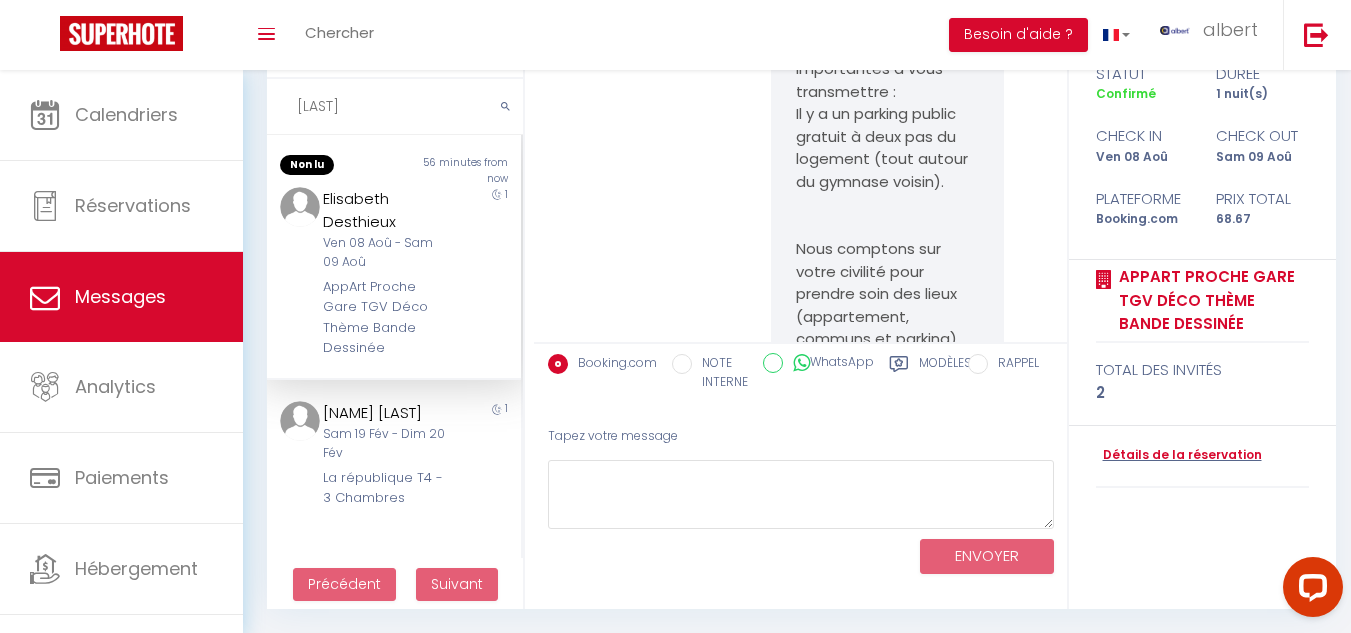 drag, startPoint x: 792, startPoint y: 104, endPoint x: 763, endPoint y: 262, distance: 160.63934 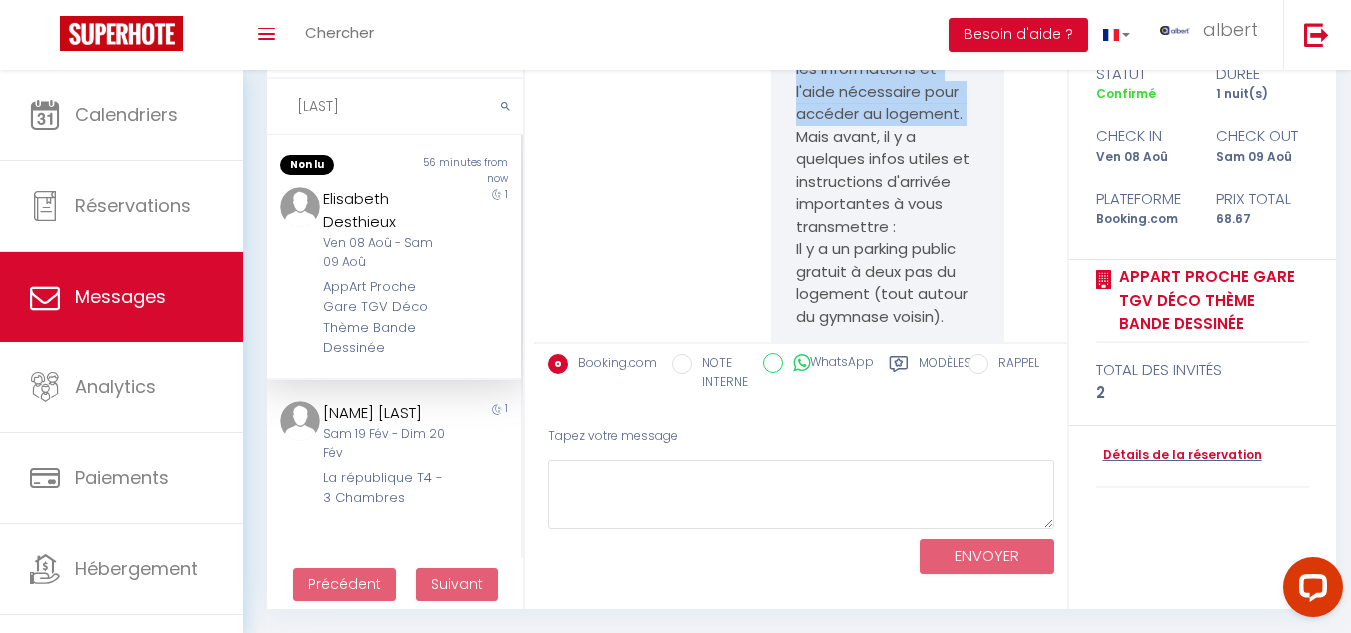 scroll, scrollTop: 6609, scrollLeft: 0, axis: vertical 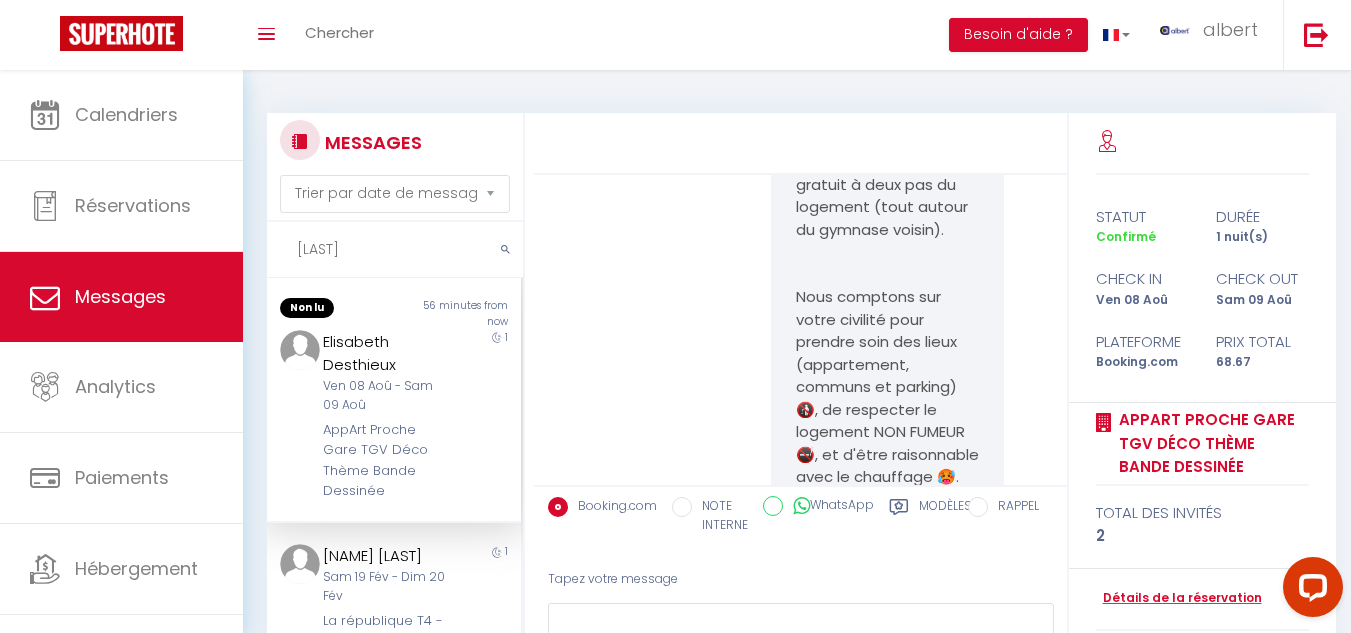 click on "⏬🔽  Code d'accès  🔽⏬ C'est le grand jour ! Nous avons prévu le nécessaire pour que vous vous sentiez bien dans notre logement, plus que quelques heures avant de déposer vos valises !  Vous trouverez toutes les informations et l'aide nécessaire pour accéder au logement. Mais avant, il y a quelques infos utiles et instructions d'arrivée importantes à vous transmettre : Il y a un parking public gratuit à deux pas du logement (tout autour du gymnase voisin).
Nous comptons sur votre civilité pour prendre soin des lieux (appartement, communs et parking) 🚯, de respecter le logement NON FUMEUR 🚭, et d'être raisonnable avec le chauffage 🥵.
Merci d'avance 🙂  DECOUVRIR LES INFORMATIONS D'ACCES ICI :  - Entrée B de la résidence Georges Sand - Digicode : B9632 - Prendre la boîte à clé aimantée sous la boîte aux lettres n°14 - Ouvrir la seconde porte d'entrée avec la clé  - Monter au 3eme étage APPARTEMENT 34 - Prendre à droite en sortant de l'ascenseur" at bounding box center [800, 687] 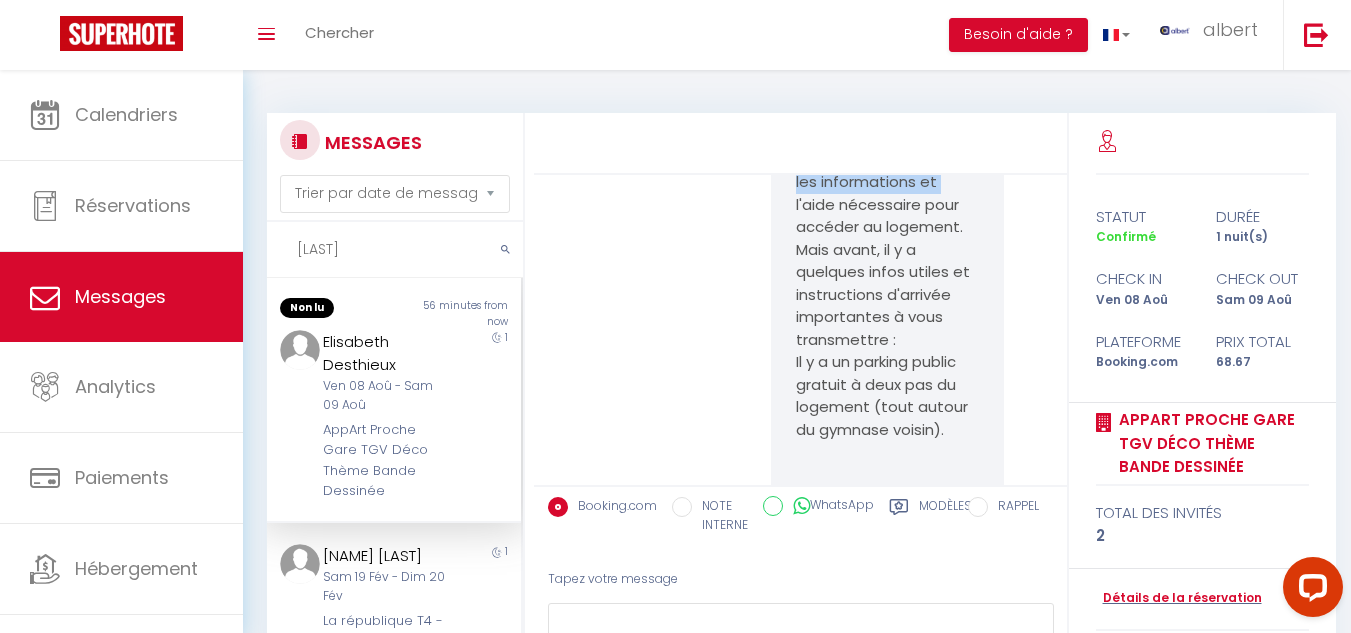 scroll, scrollTop: 0, scrollLeft: 50, axis: horizontal 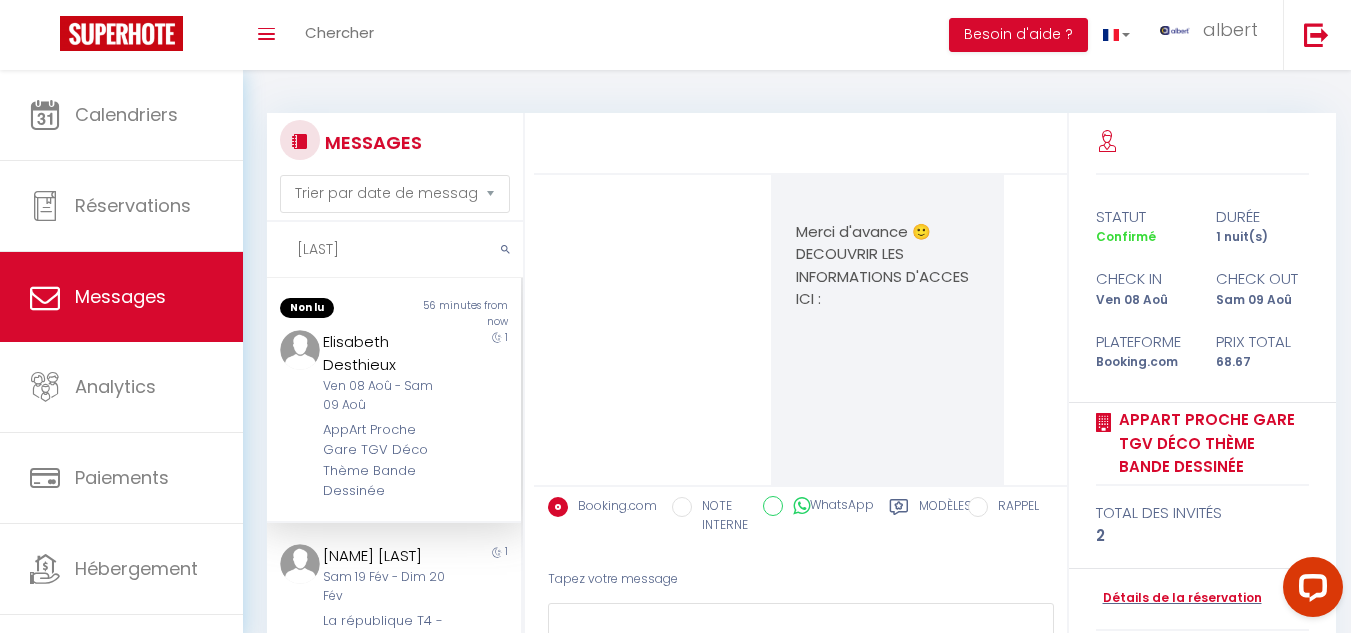 drag, startPoint x: 810, startPoint y: 209, endPoint x: 664, endPoint y: 417, distance: 254.12595 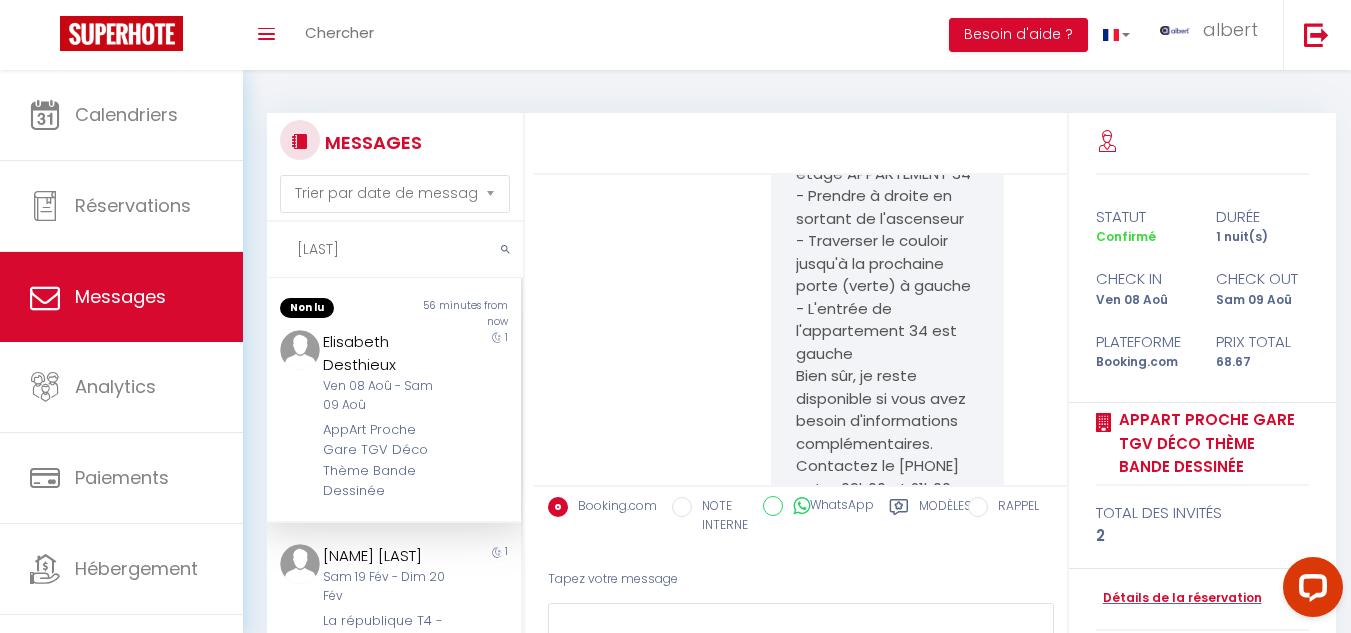 scroll, scrollTop: 7996, scrollLeft: 0, axis: vertical 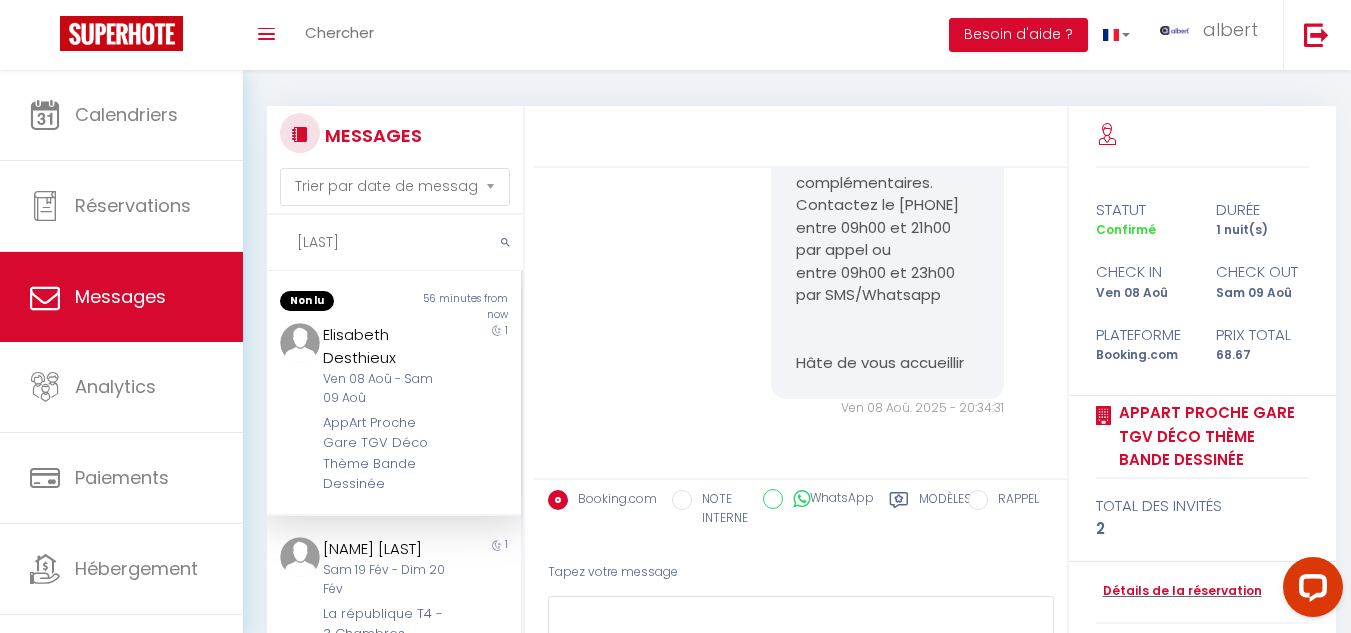 click on "⏬🔽  Code d'accès  🔽⏬ C'est le grand jour ! Nous avons prévu le nécessaire pour que vous vous sentiez bien dans notre logement, plus que quelques heures avant de déposer vos valises !  Vous trouverez toutes les informations et l'aide nécessaire pour accéder au logement. Mais avant, il y a quelques infos utiles et instructions d'arrivée importantes à vous transmettre : Il y a un parking public gratuit à deux pas du logement (tout autour du gymnase voisin).
Nous comptons sur votre civilité pour prendre soin des lieux (appartement, communs et parking) 🚯, de respecter le logement NON FUMEUR 🚭, et d'être raisonnable avec le chauffage 🥵.
Merci d'avance 🙂  DECOUVRIR LES INFORMATIONS D'ACCES ICI :  - Entrée B de la résidence Georges Sand - Digicode : B9632 - Prendre la boîte à clé aimantée sous la boîte aux lettres n°14 - Ouvrir la seconde porte d'entrée avec la clé  - Monter au 3eme étage APPARTEMENT 34 - Prendre à droite en sortant de l'ascenseur" at bounding box center [800, -570] 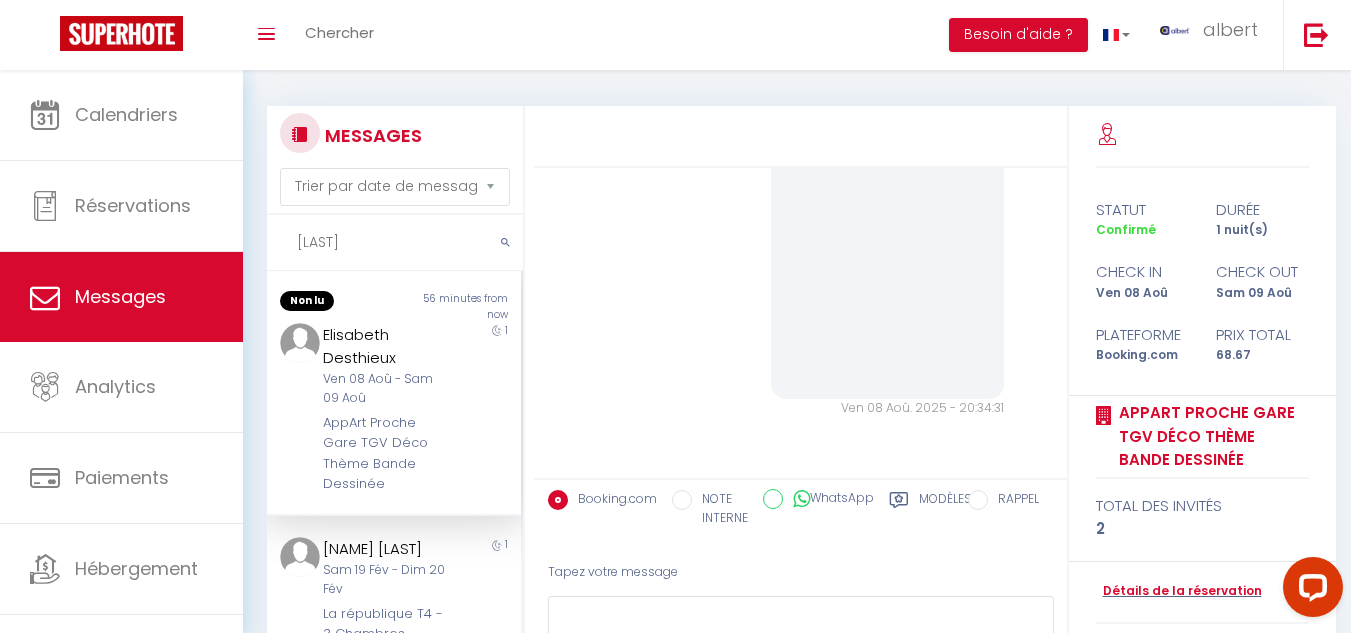 drag, startPoint x: 793, startPoint y: 290, endPoint x: 940, endPoint y: 308, distance: 148.09795 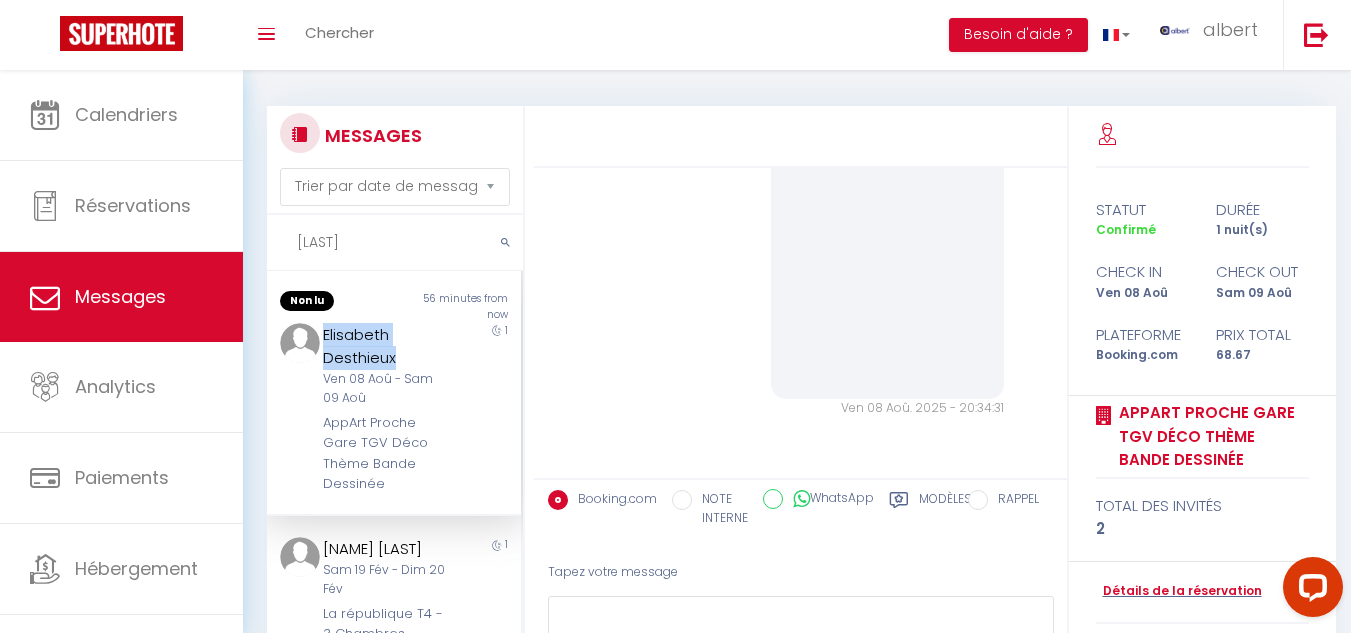 drag, startPoint x: 328, startPoint y: 348, endPoint x: 395, endPoint y: 340, distance: 67.47592 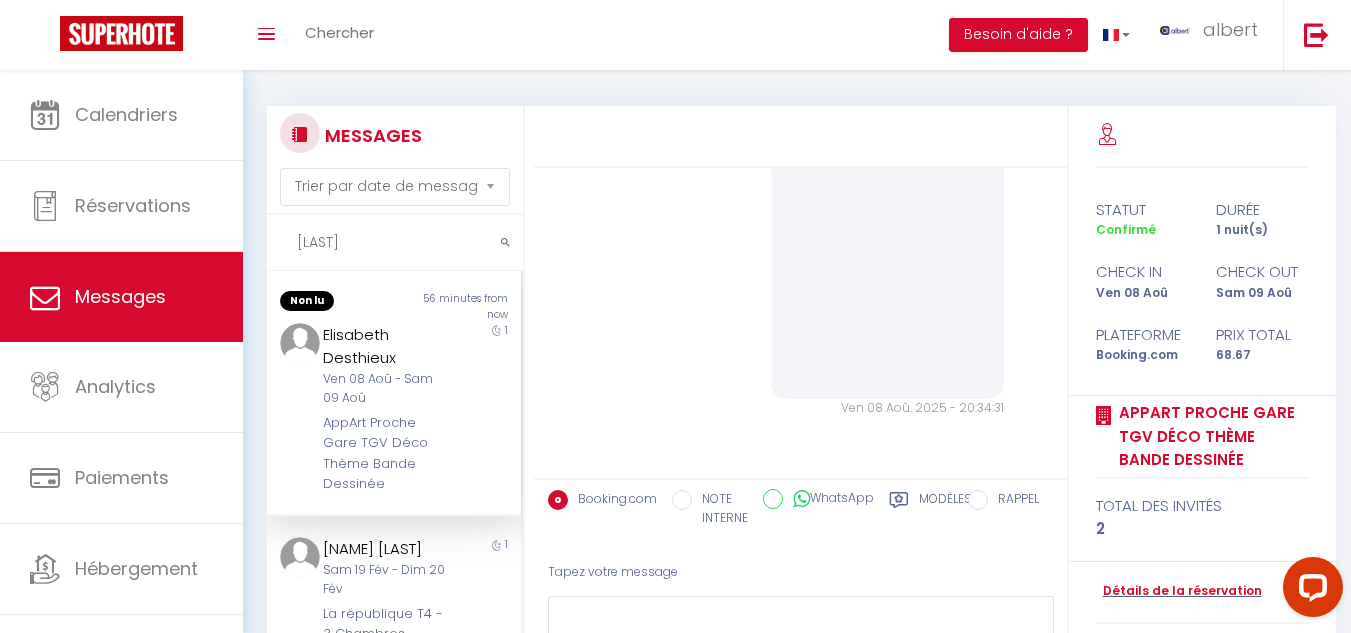 click on "1" at bounding box center (490, 409) 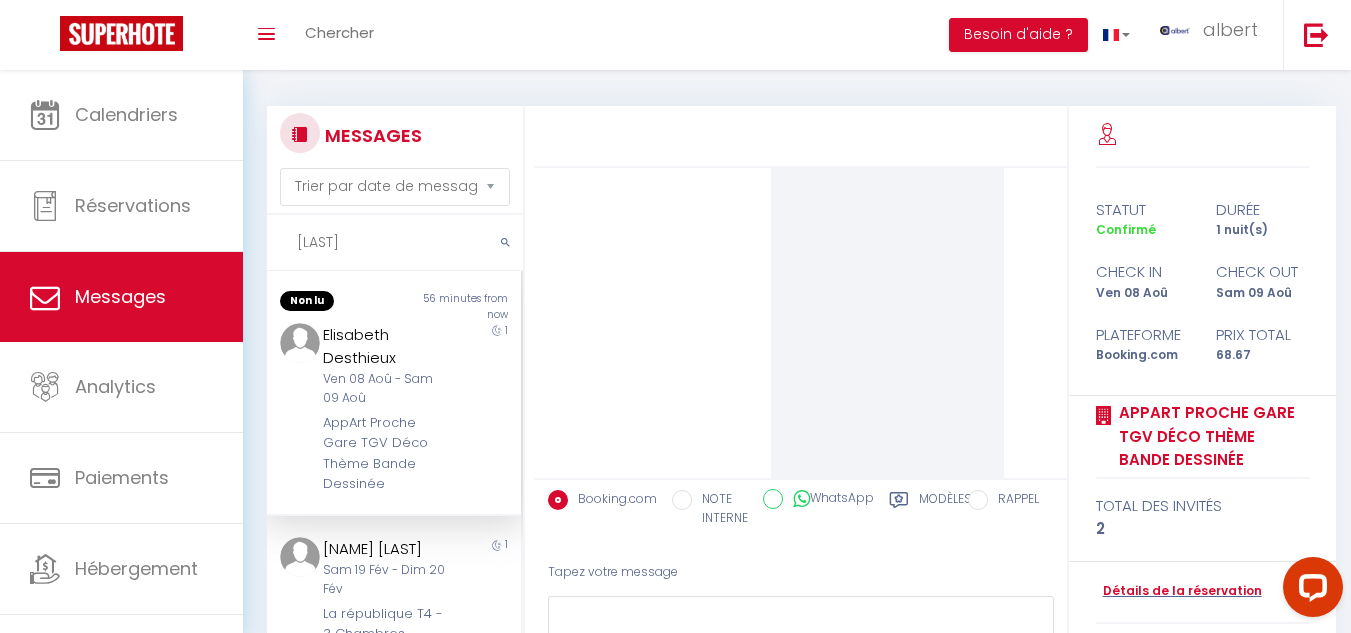 scroll, scrollTop: 7407, scrollLeft: 0, axis: vertical 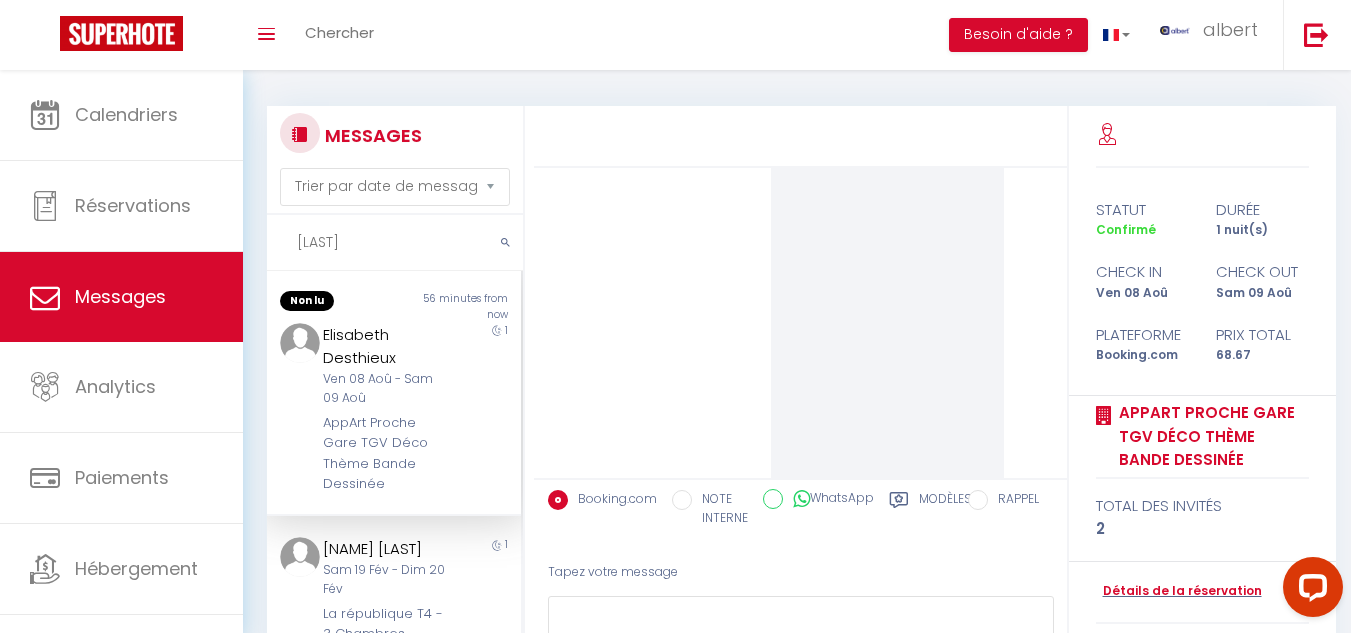 drag, startPoint x: 479, startPoint y: 442, endPoint x: 498, endPoint y: 440, distance: 19.104973 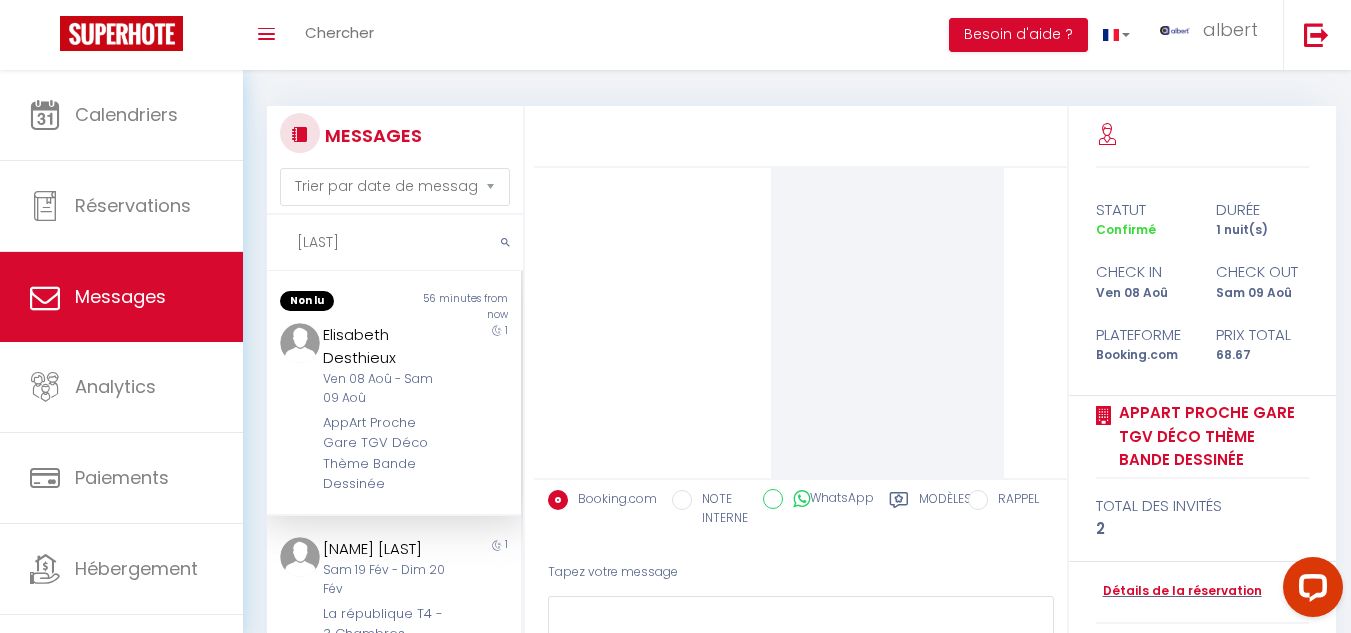 scroll, scrollTop: 7107, scrollLeft: 0, axis: vertical 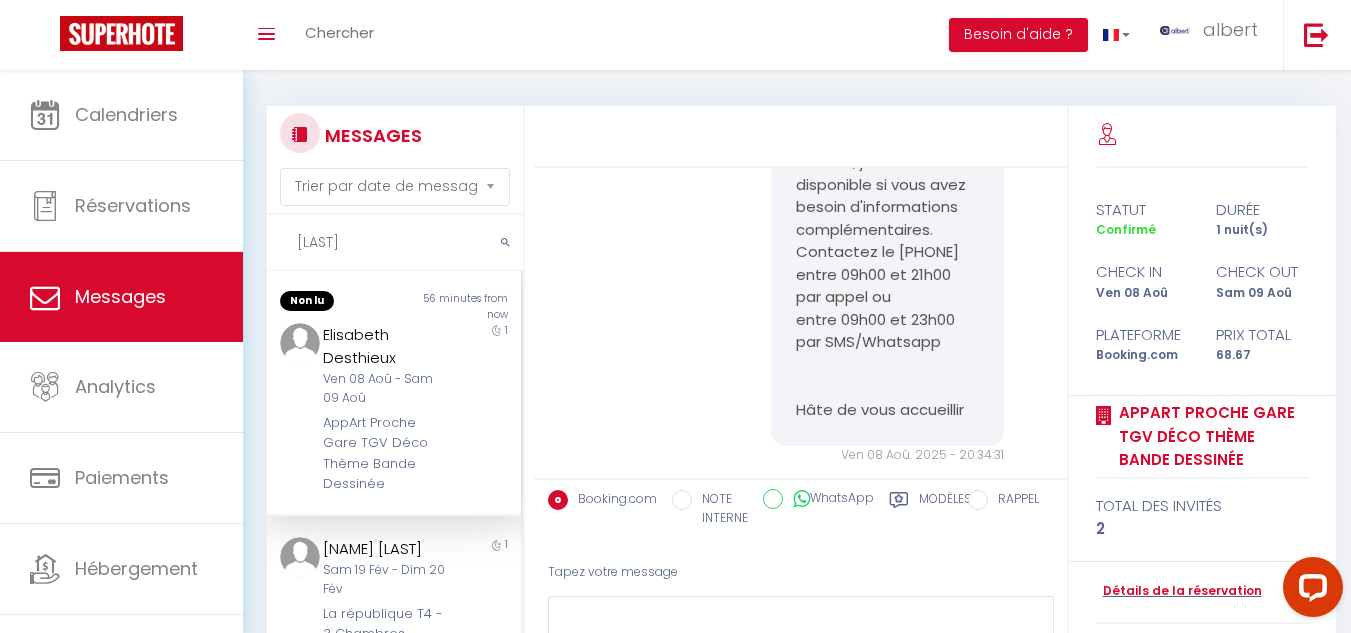 click on "⏬🔽  Code d'accès  🔽⏬ C'est le grand jour ! Nous avons prévu le nécessaire pour que vous vous sentiez bien dans notre logement, plus que quelques heures avant de déposer vos valises !  Vous trouverez toutes les informations et l'aide nécessaire pour accéder au logement. Mais avant, il y a quelques infos utiles et instructions d'arrivée importantes à vous transmettre : Il y a un parking public gratuit à deux pas du logement (tout autour du gymnase voisin).
Nous comptons sur votre civilité pour prendre soin des lieux (appartement, communs et parking) 🚯, de respecter le logement NON FUMEUR 🚭, et d'être raisonnable avec le chauffage 🥵.
Merci d'avance 🙂  DECOUVRIR LES INFORMATIONS D'ACCES ICI :  - Entrée B de la résidence Georges Sand - Digicode : B9632 - Prendre la boîte à clé aimantée sous la boîte aux lettres n°14 - Ouvrir la seconde porte d'entrée avec la clé  - Monter au 3eme étage APPARTEMENT 34 - Prendre à droite en sortant de l'ascenseur" at bounding box center [800, -523] 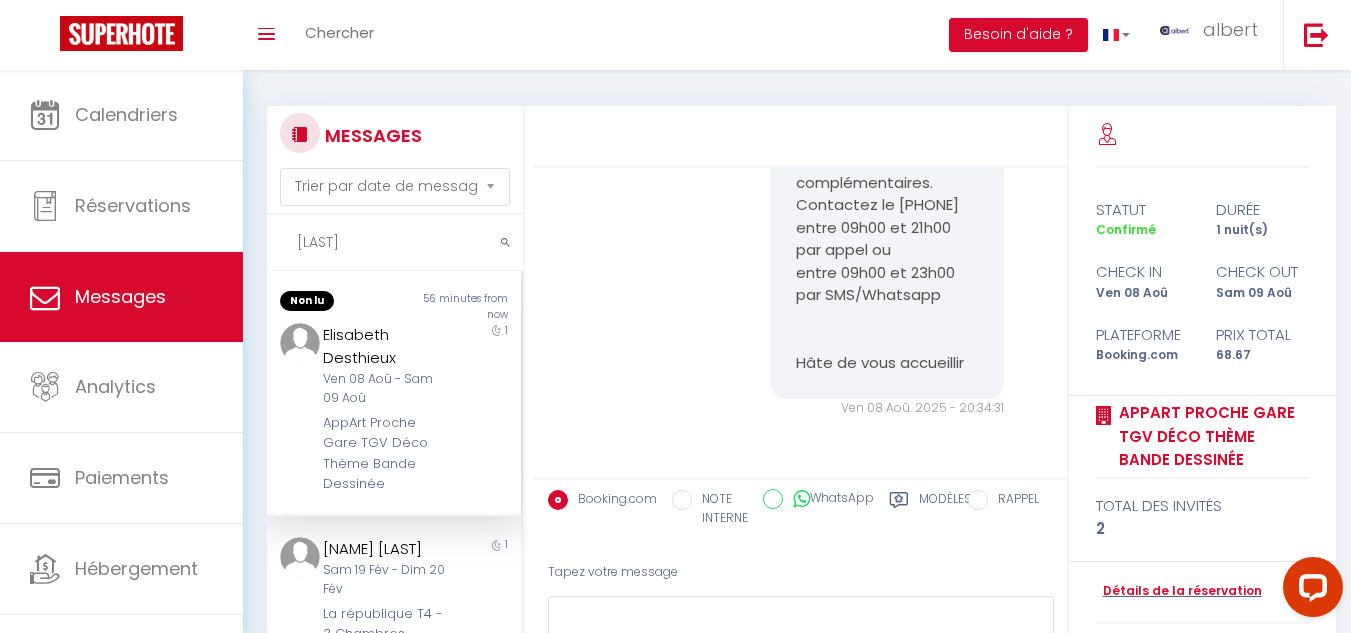 scroll, scrollTop: 8607, scrollLeft: 0, axis: vertical 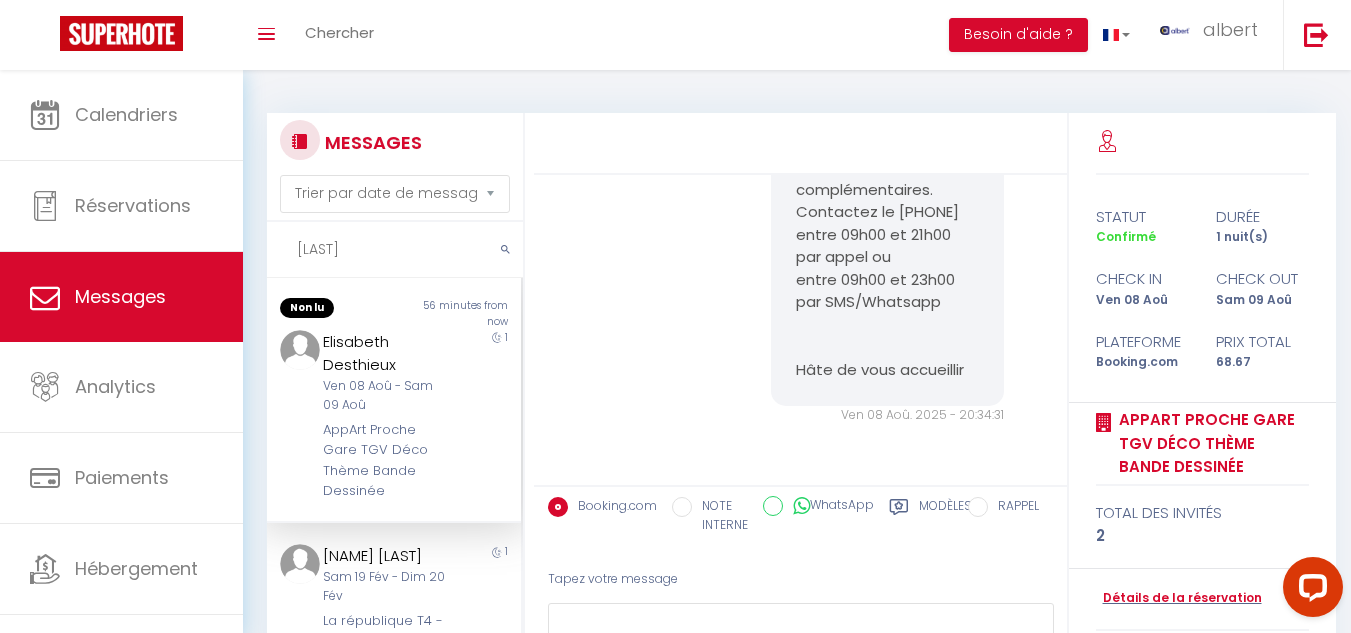 click on "Elisabeth Desthieux   Ven 08 Aoû - Sam 09 Aoû   AppArt Proche Gare TGV Déco Thème Bande Dessinée" at bounding box center [383, 416] 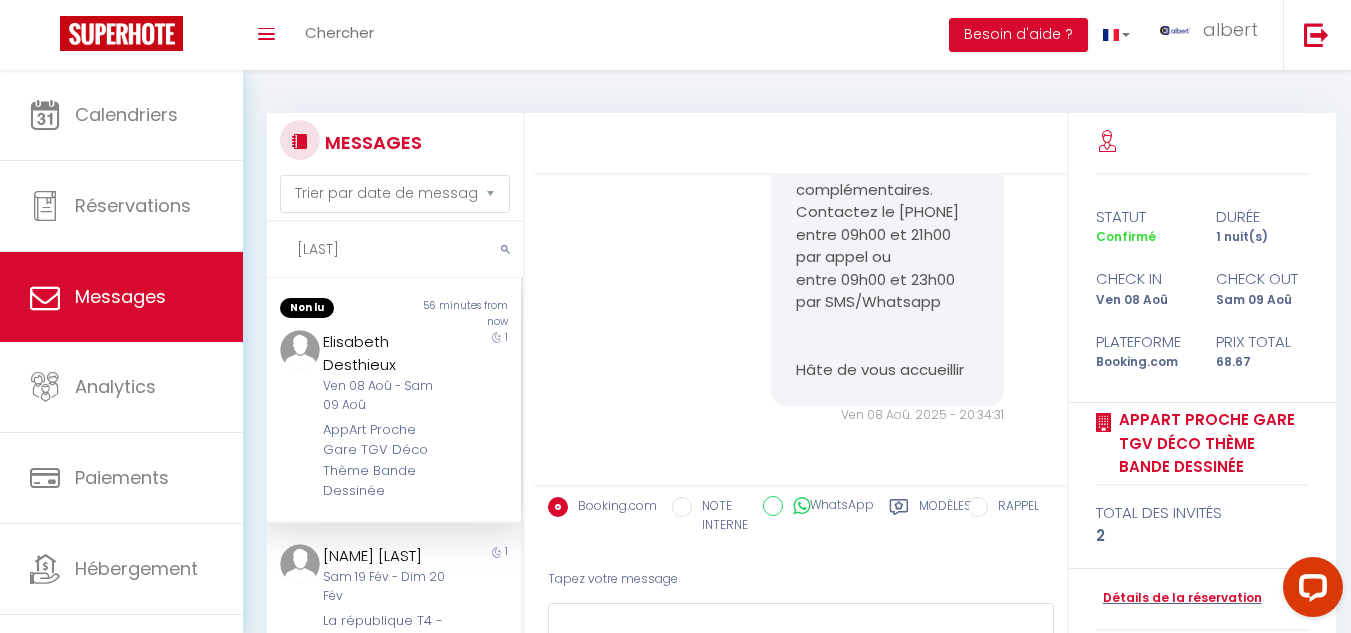 scroll, scrollTop: 8407, scrollLeft: 0, axis: vertical 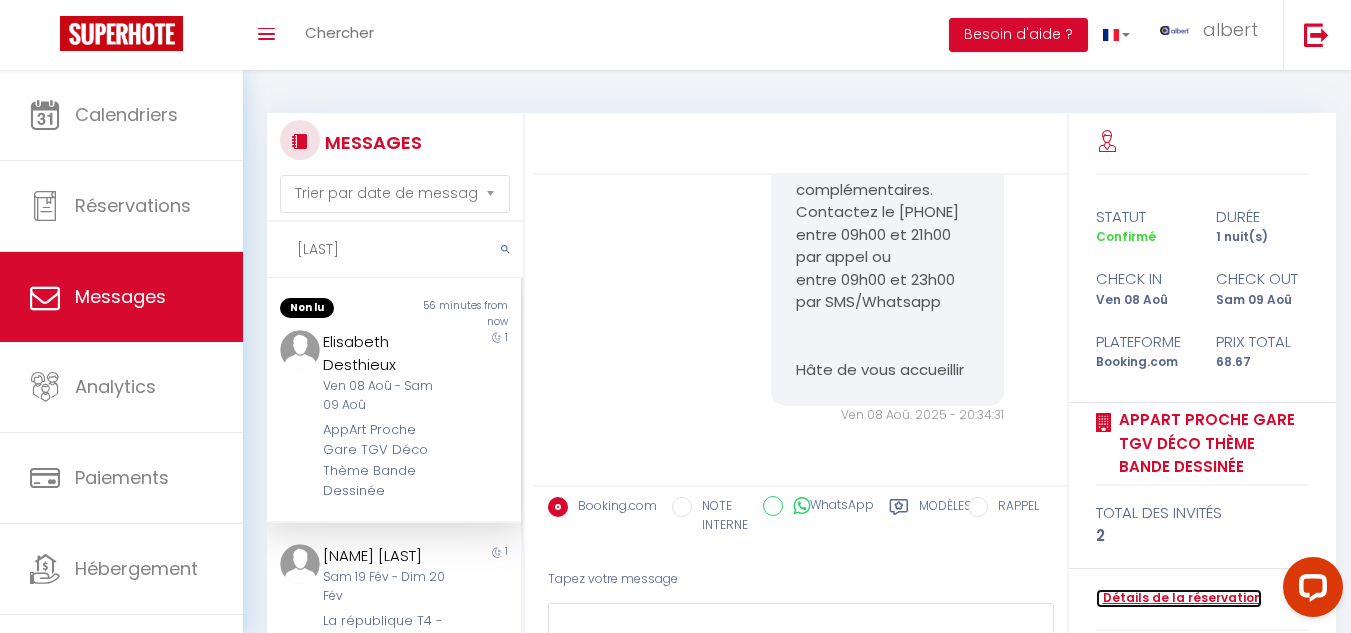 click on "Détails de la réservation" at bounding box center (1179, 598) 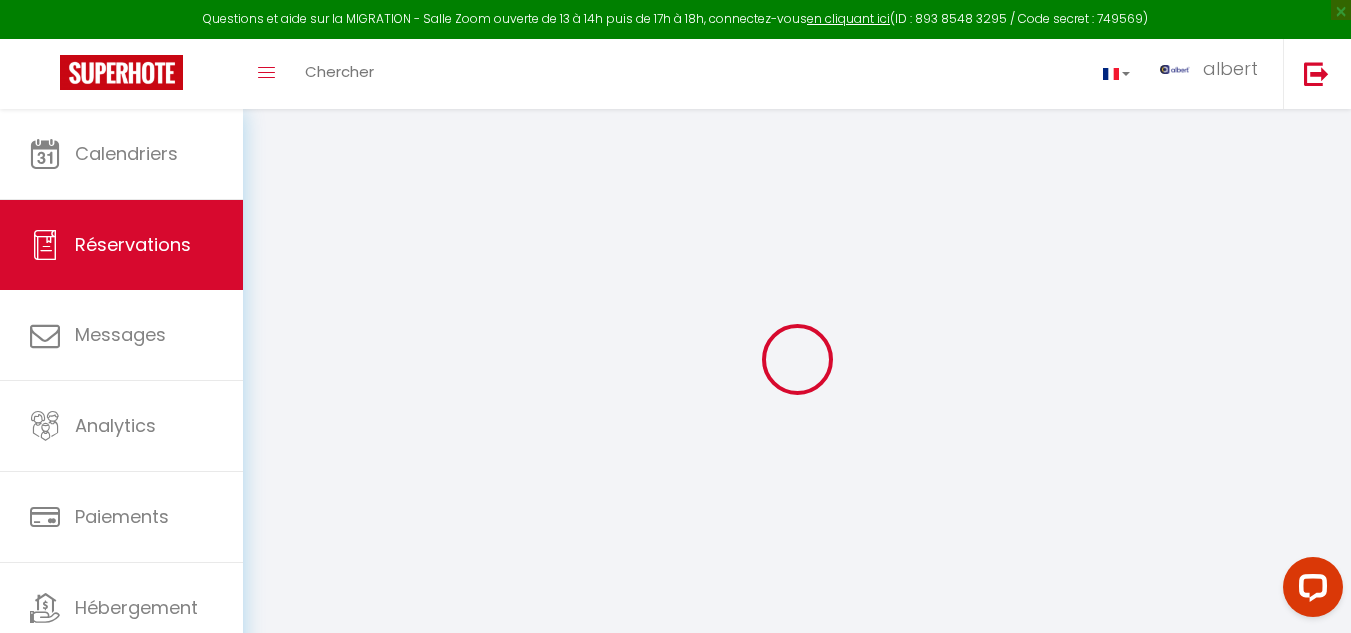 select 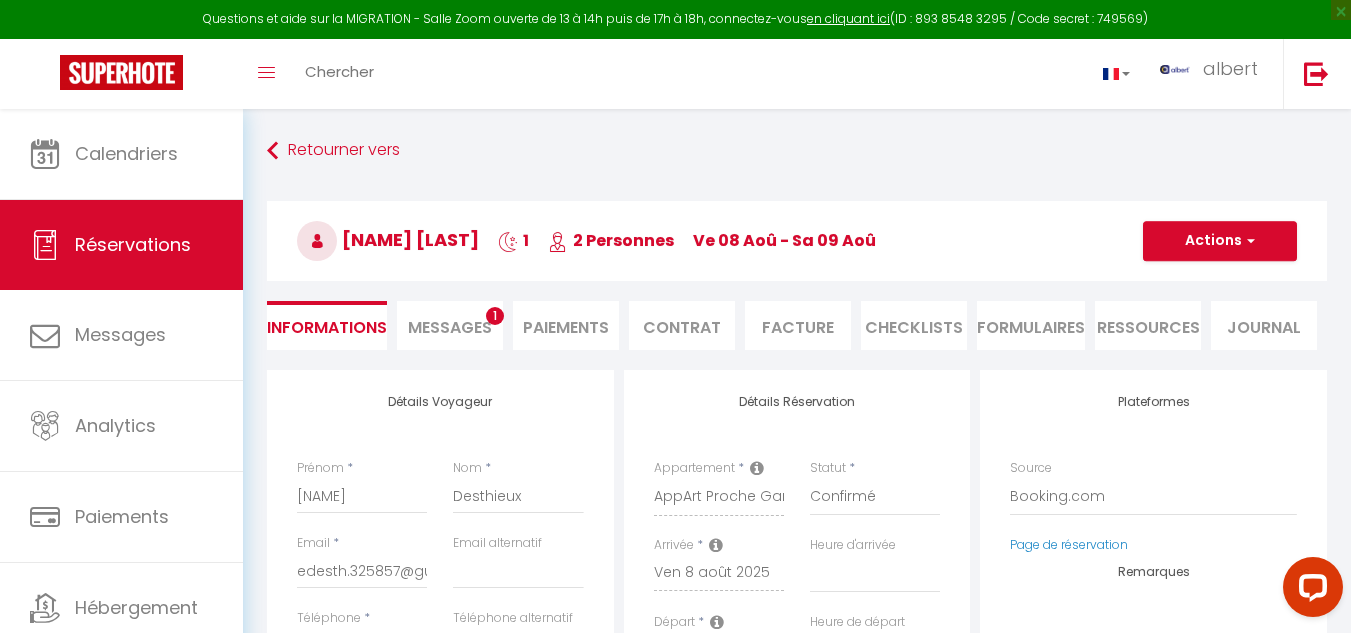 select 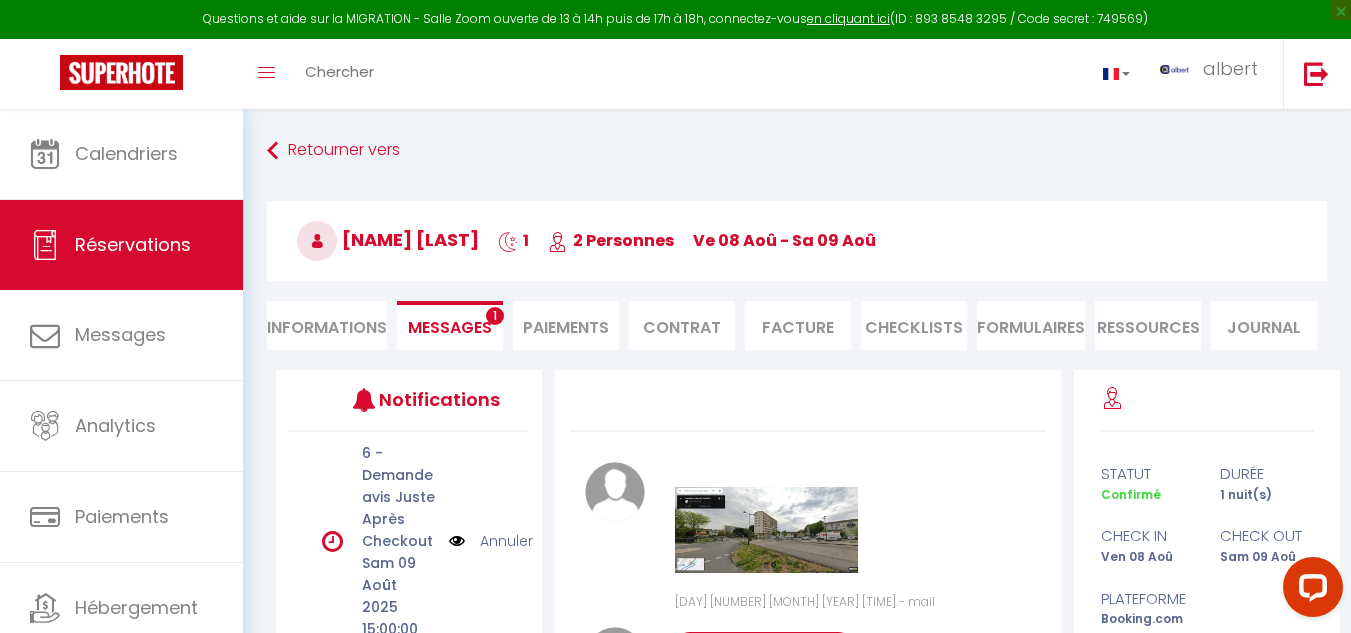 scroll, scrollTop: 8643, scrollLeft: 0, axis: vertical 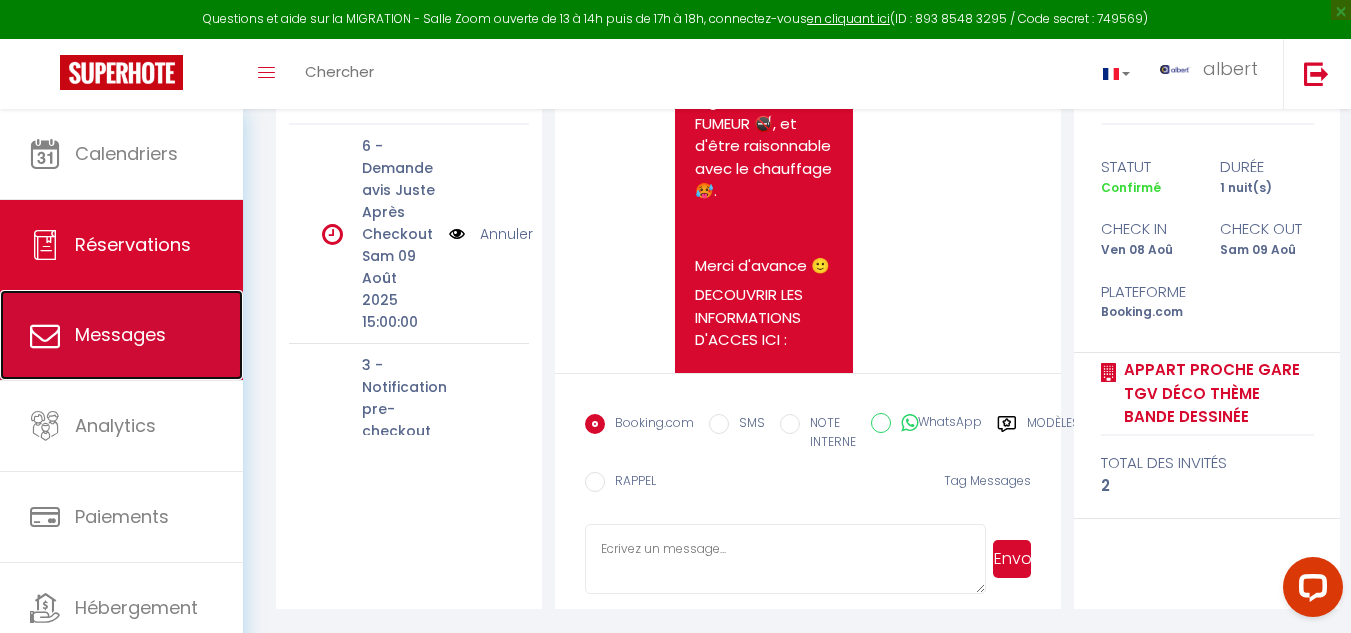 click on "Messages" at bounding box center (120, 334) 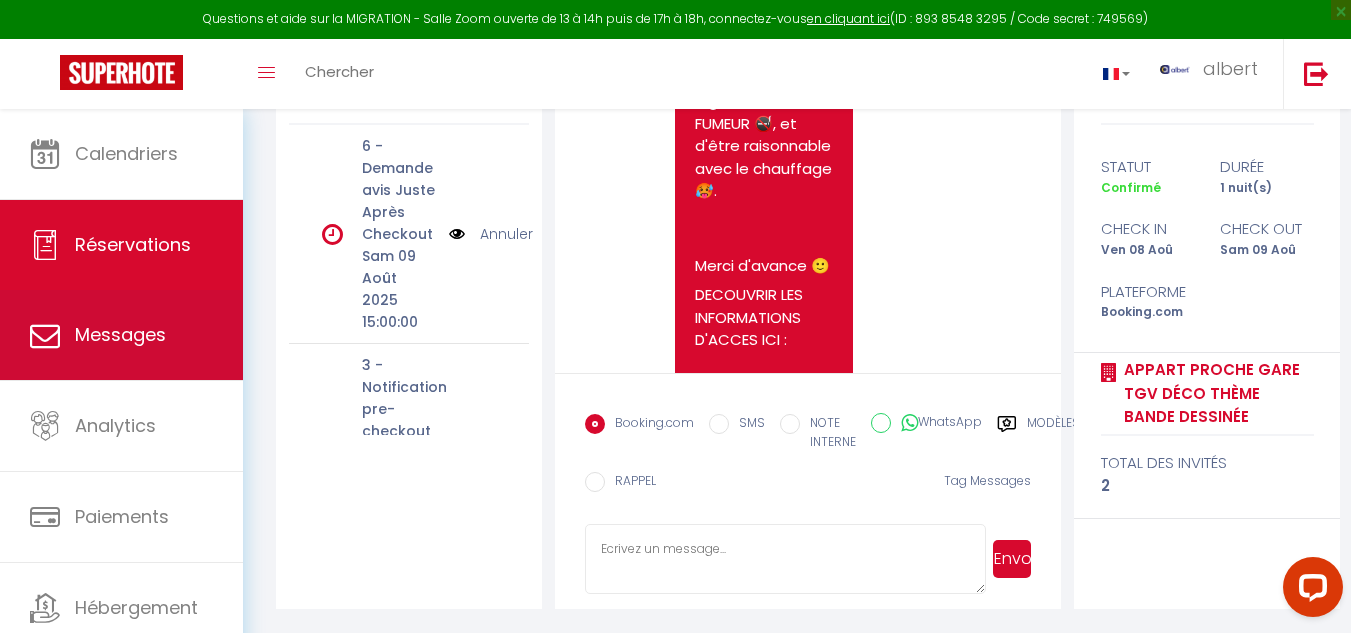 select on "message" 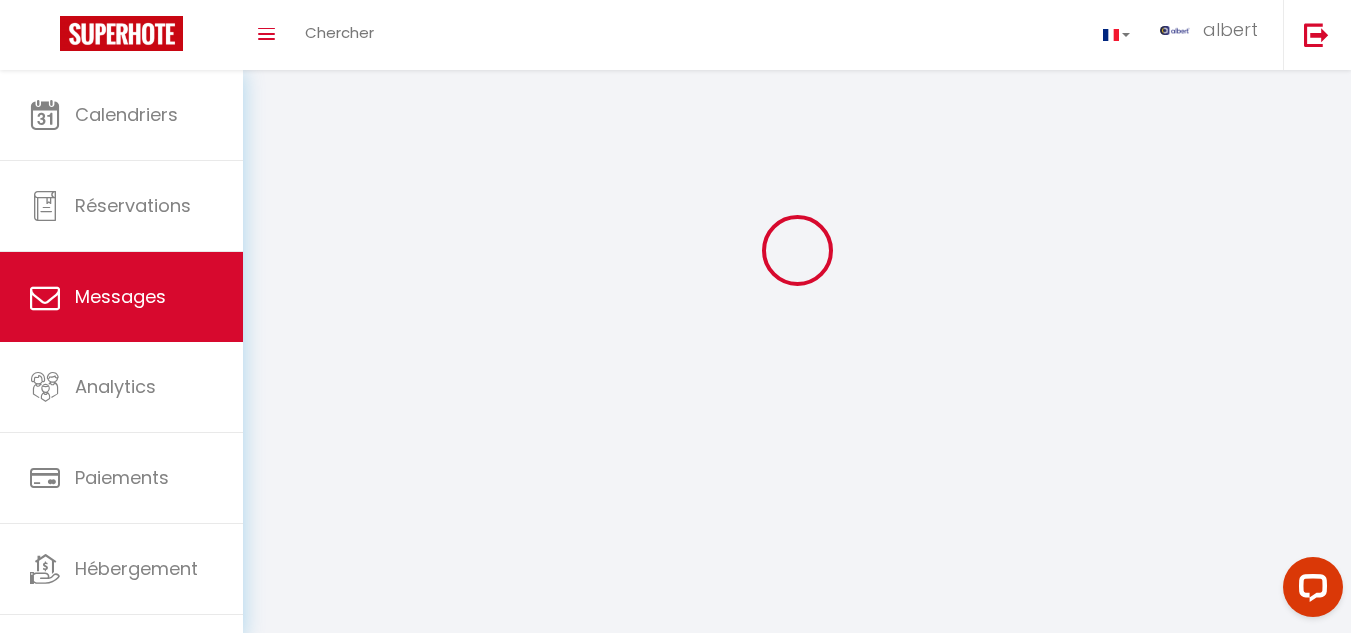 scroll, scrollTop: 0, scrollLeft: 0, axis: both 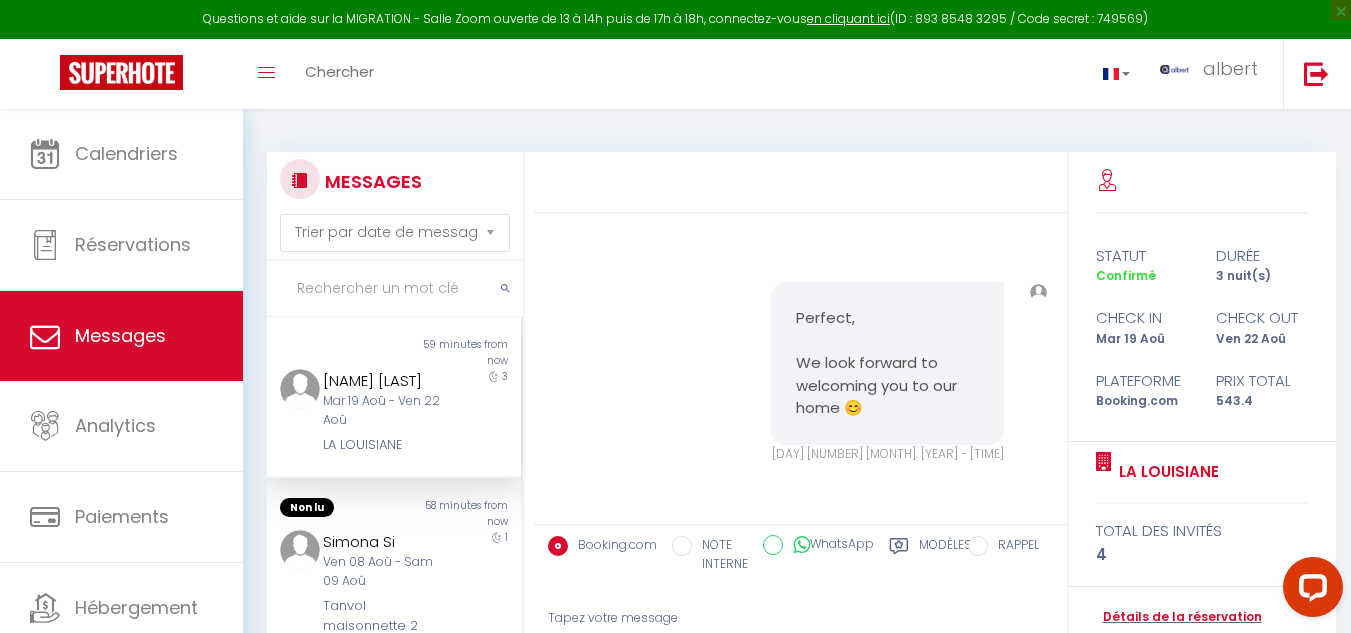 paste on "Céline Lukic" 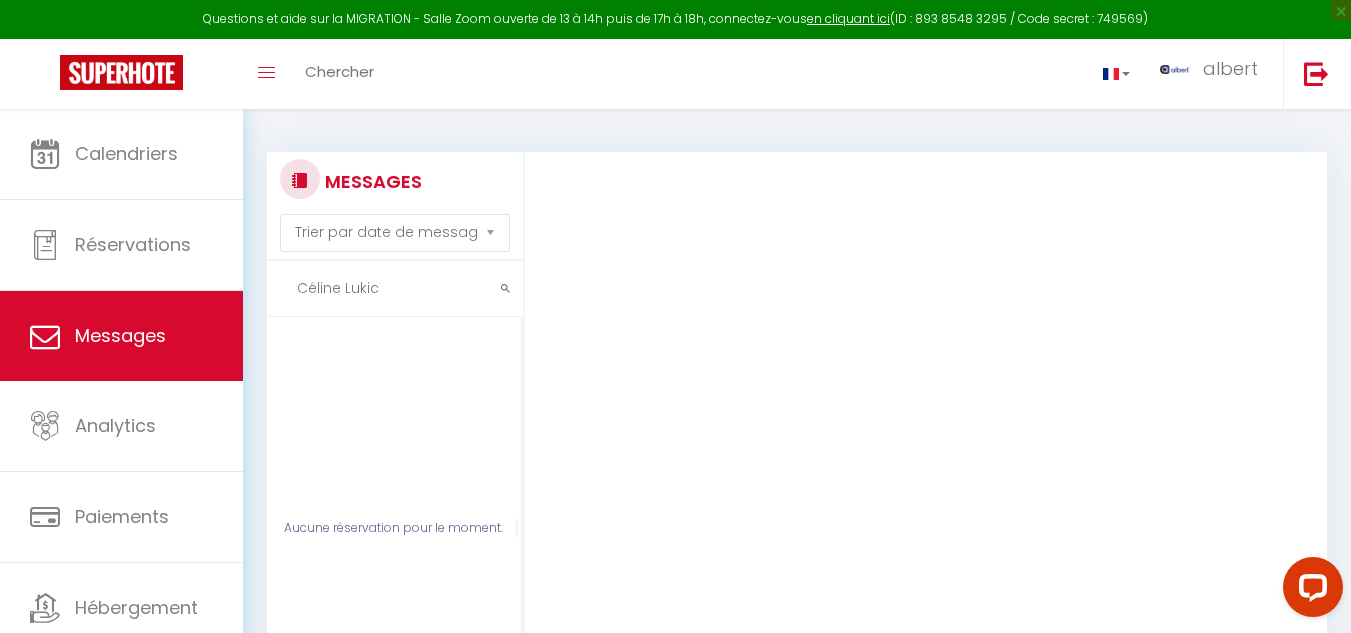click on "Céline Lukic" at bounding box center [395, 289] 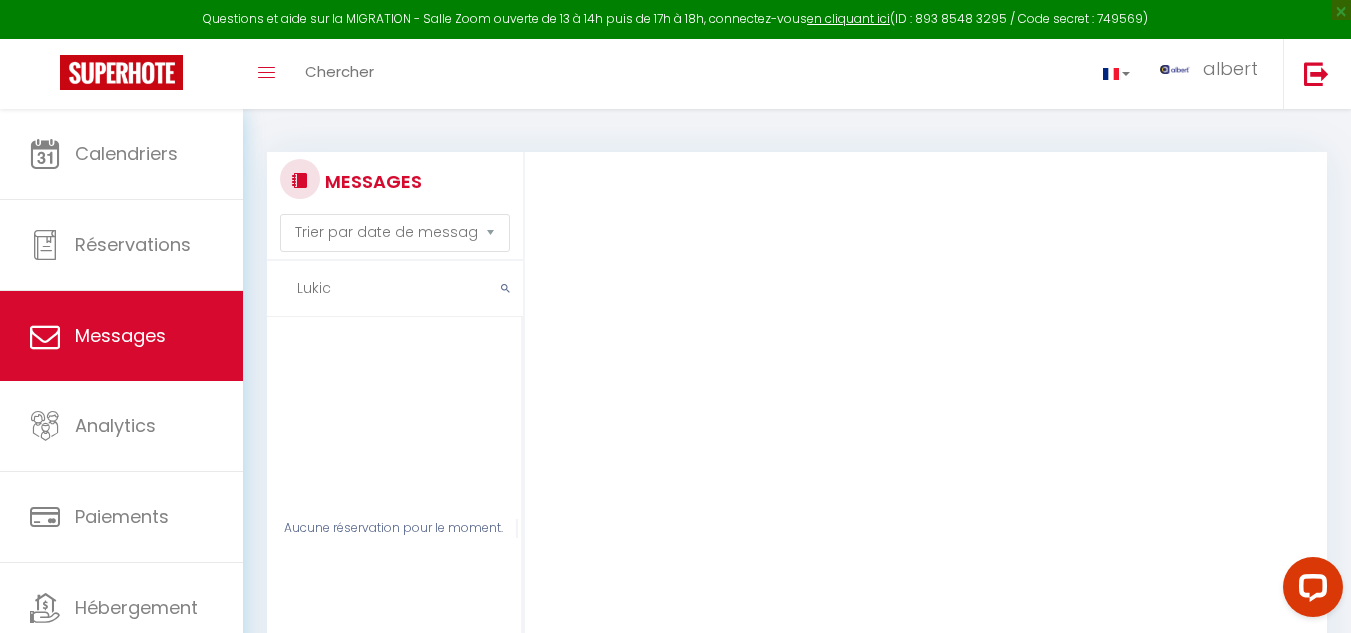 click on "Lukic" at bounding box center (395, 289) 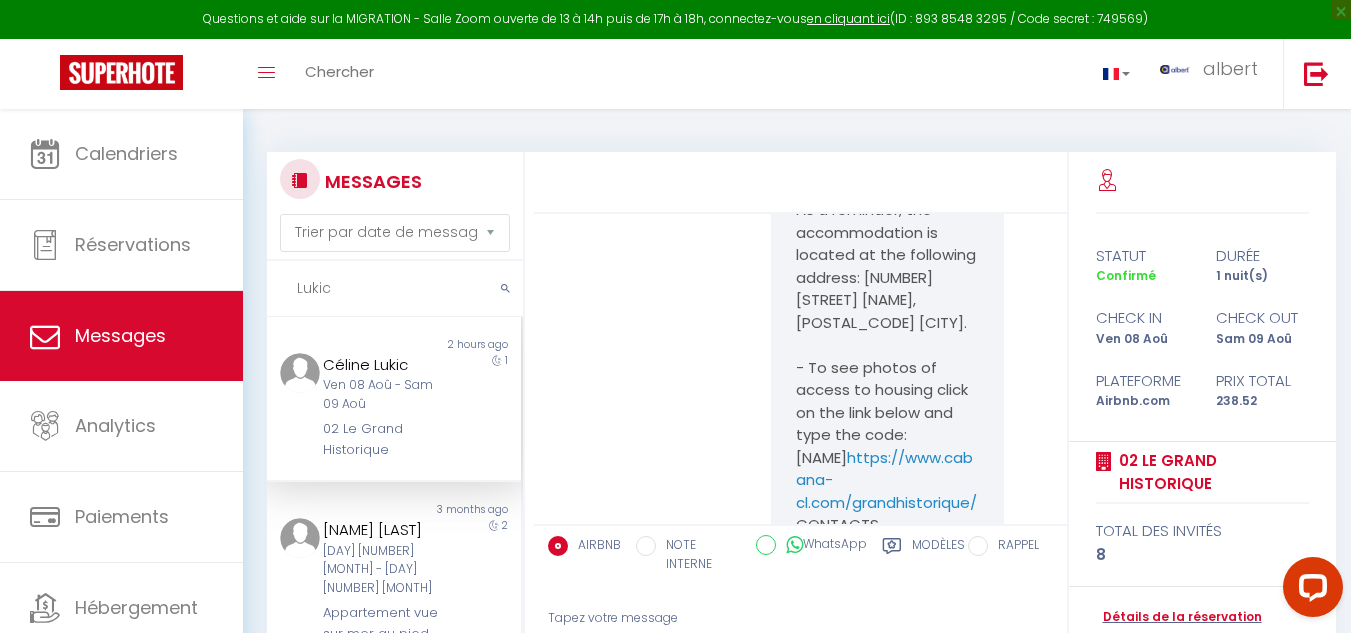 scroll, scrollTop: 800, scrollLeft: 0, axis: vertical 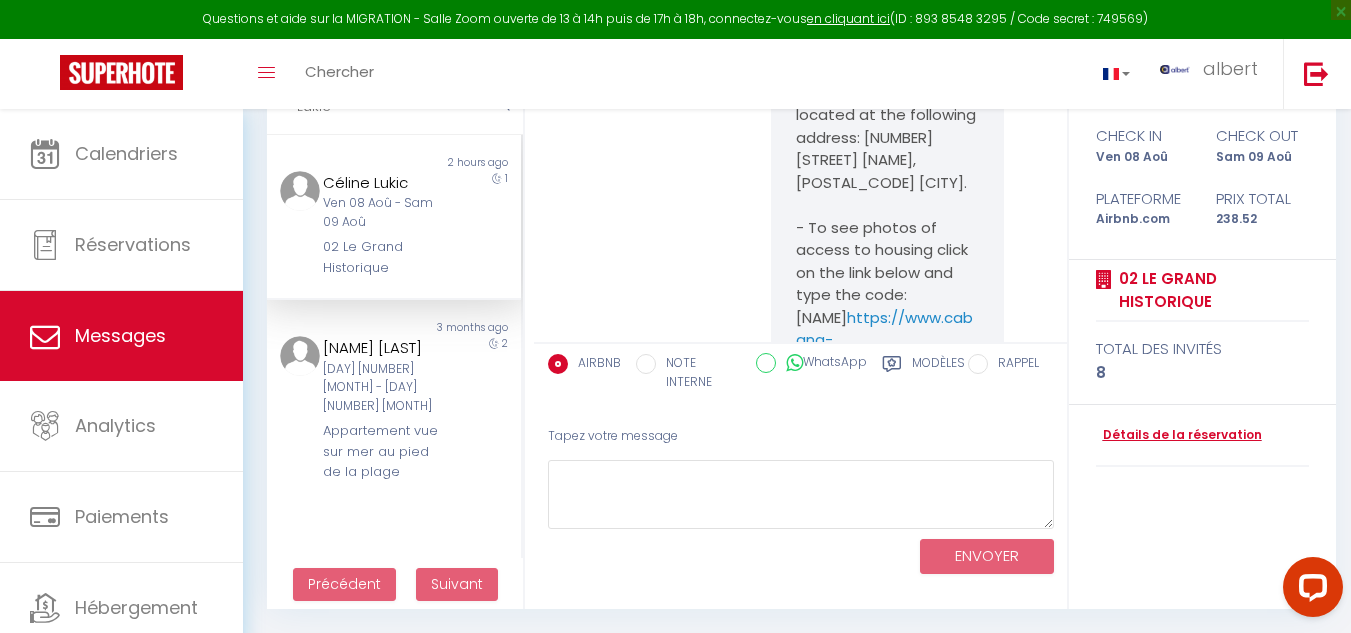 type on "Lukic" 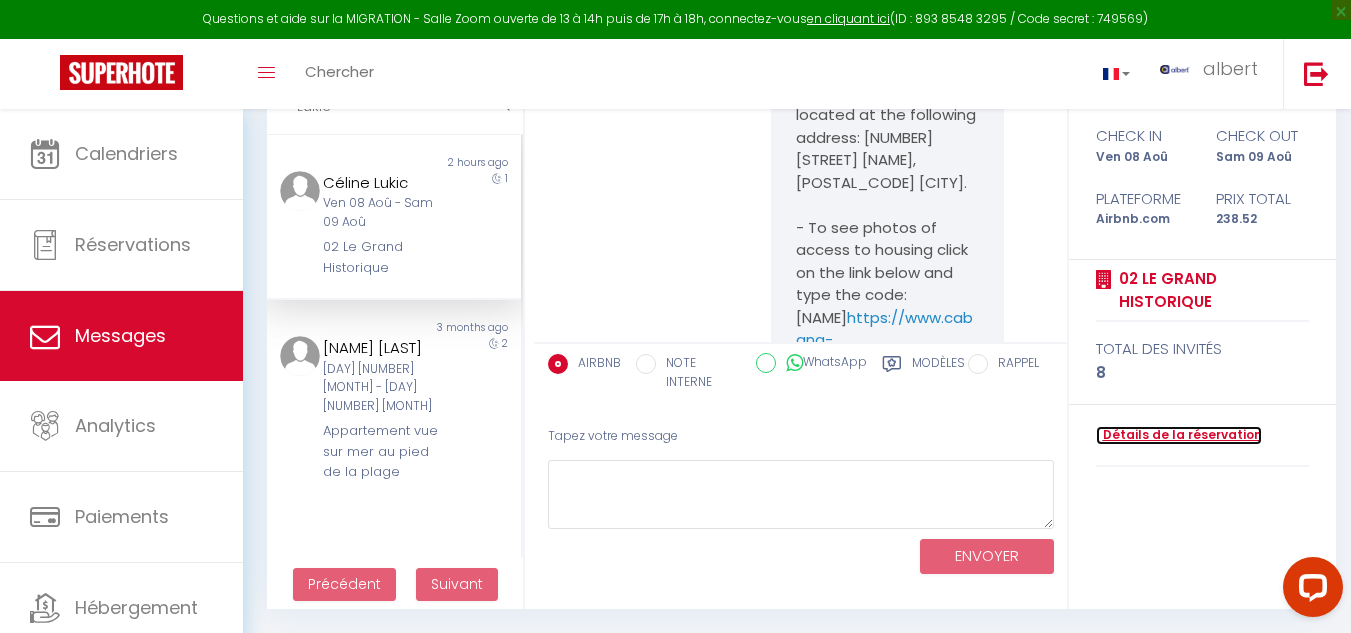 click on "Détails de la réservation" at bounding box center [1179, 435] 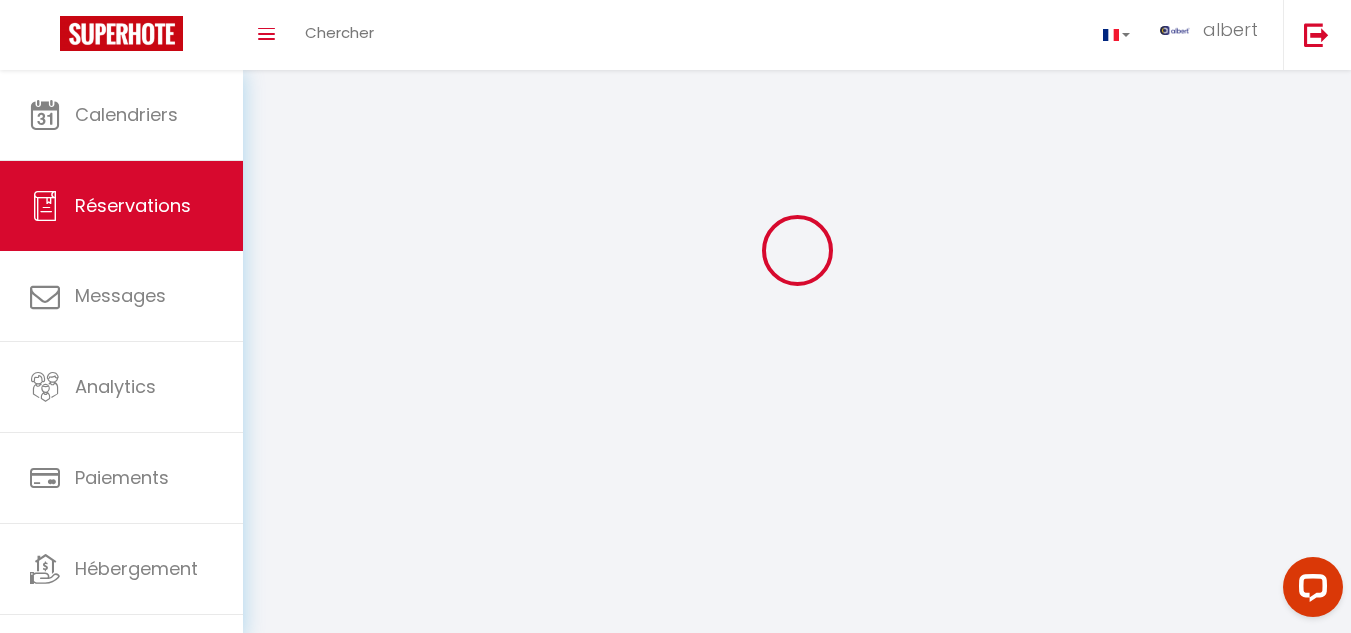 scroll, scrollTop: 0, scrollLeft: 0, axis: both 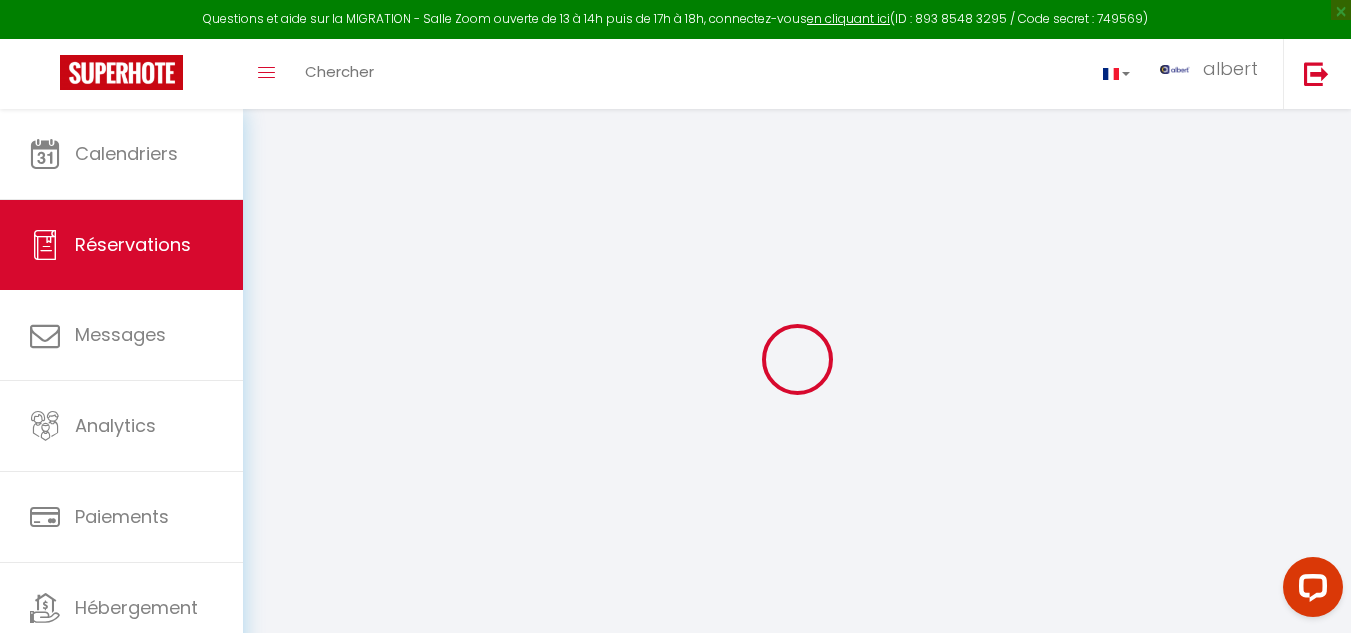 select 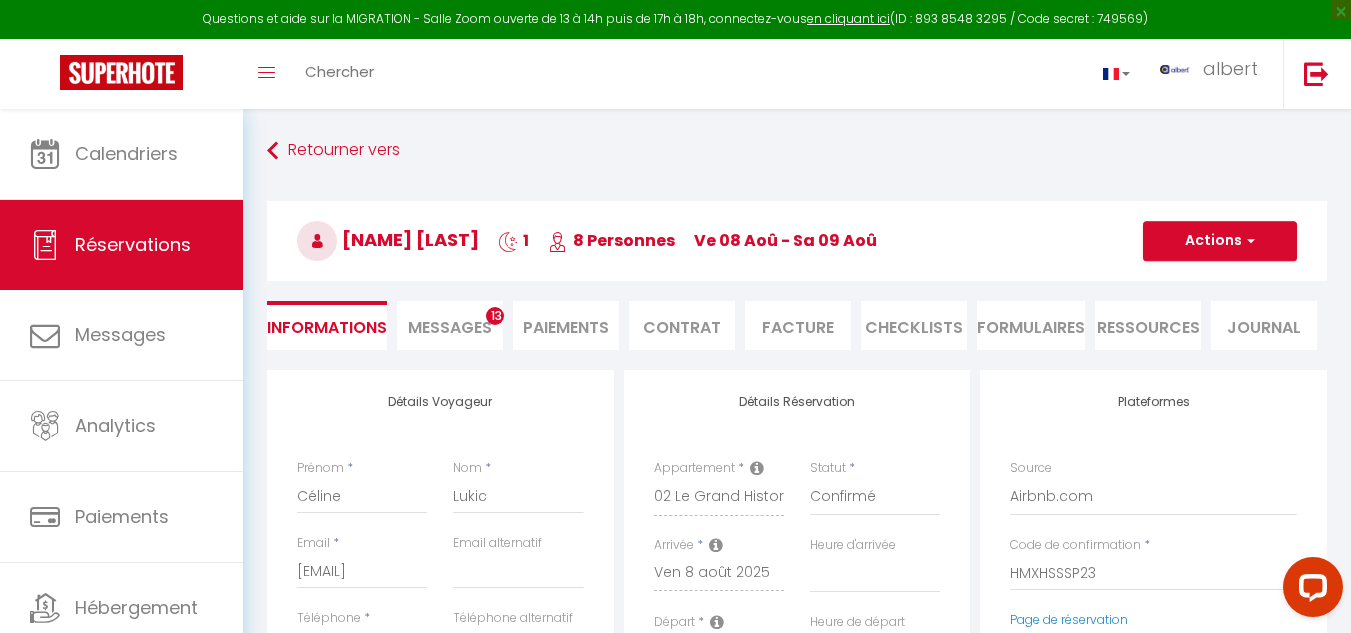 select 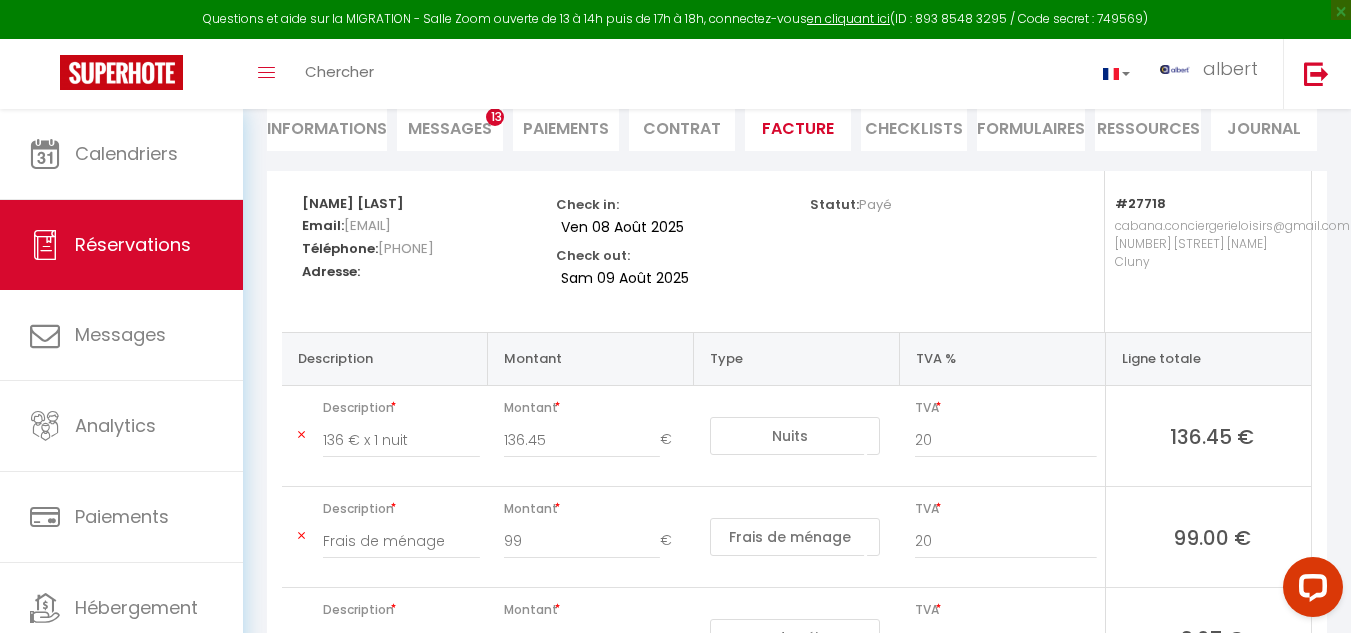 scroll, scrollTop: 200, scrollLeft: 0, axis: vertical 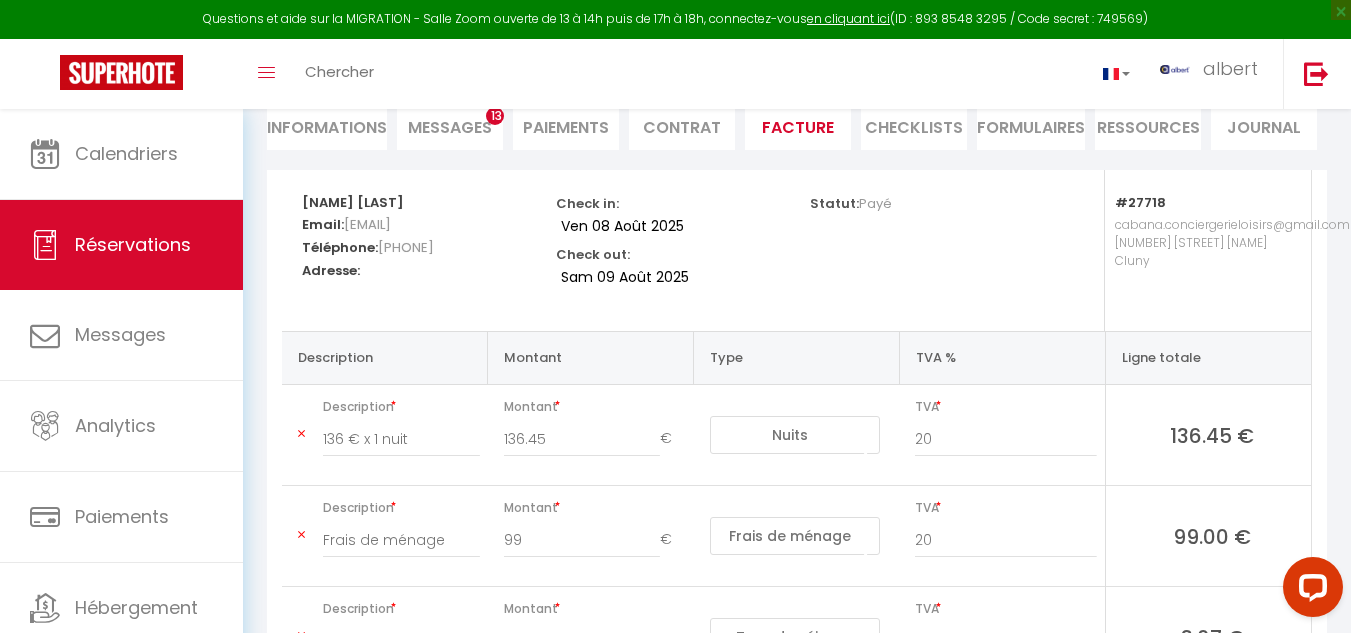 drag, startPoint x: 389, startPoint y: 200, endPoint x: 930, endPoint y: 244, distance: 542.7863 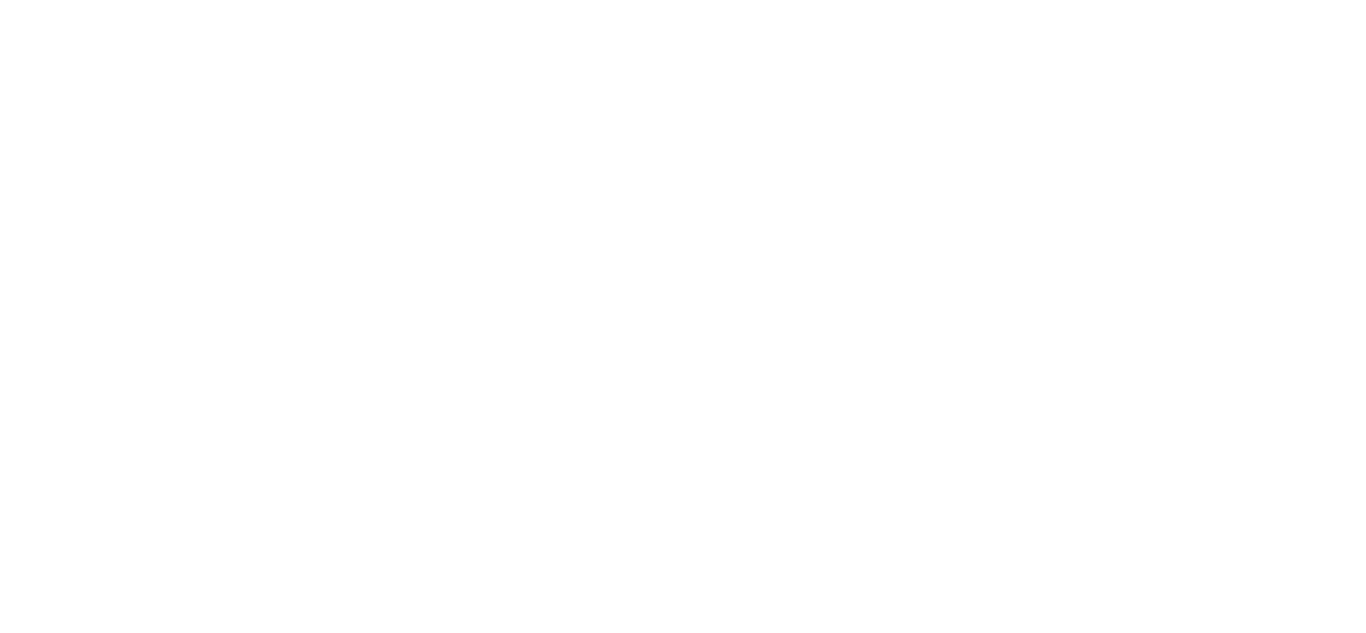 scroll, scrollTop: 0, scrollLeft: 0, axis: both 